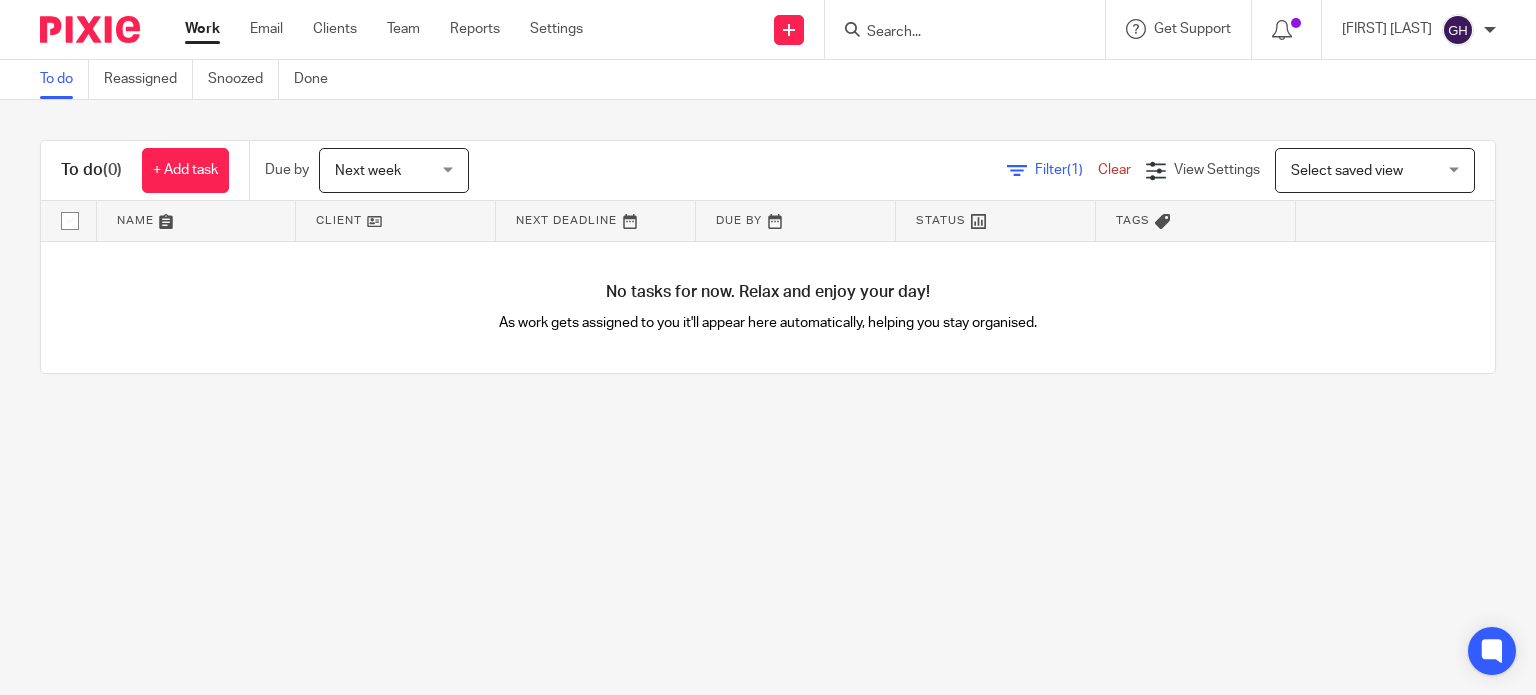 scroll, scrollTop: 0, scrollLeft: 0, axis: both 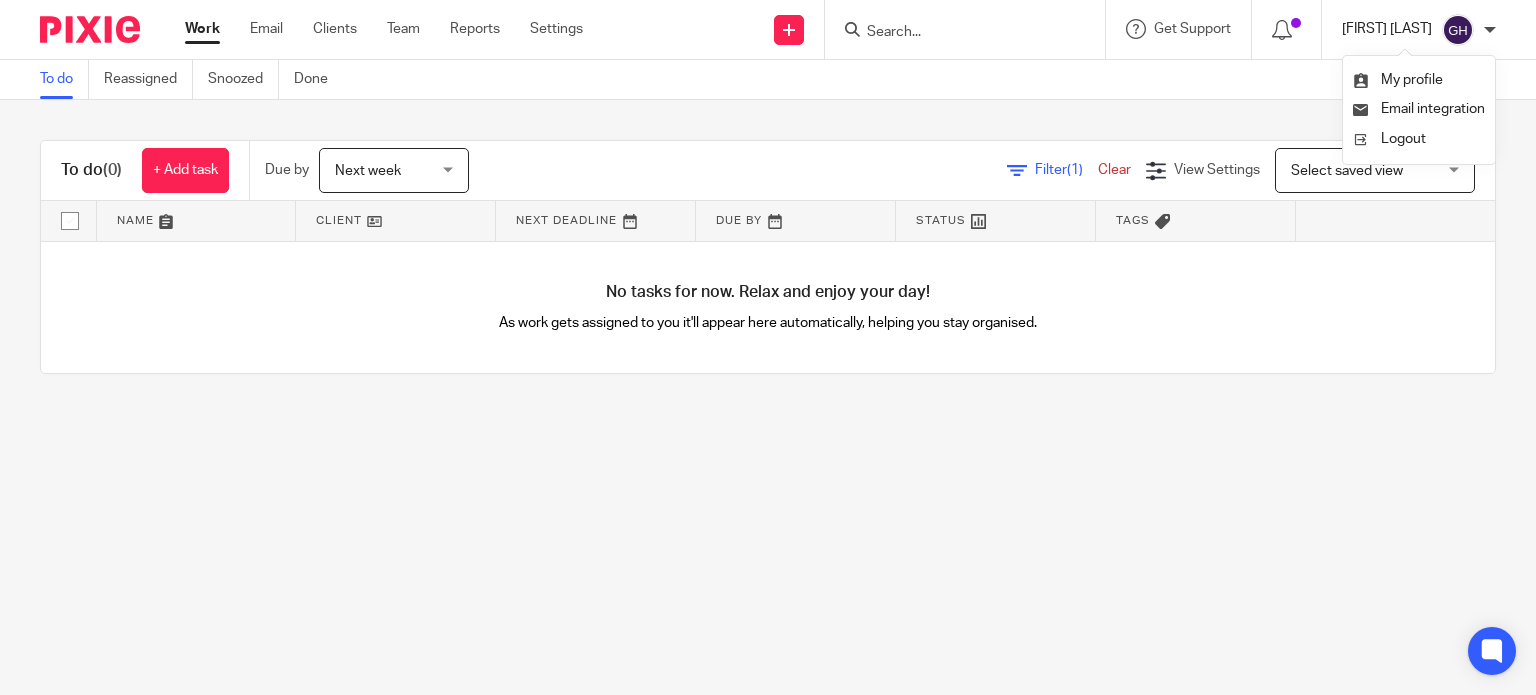 click on "[FIRST] [LAST]" at bounding box center [1387, 29] 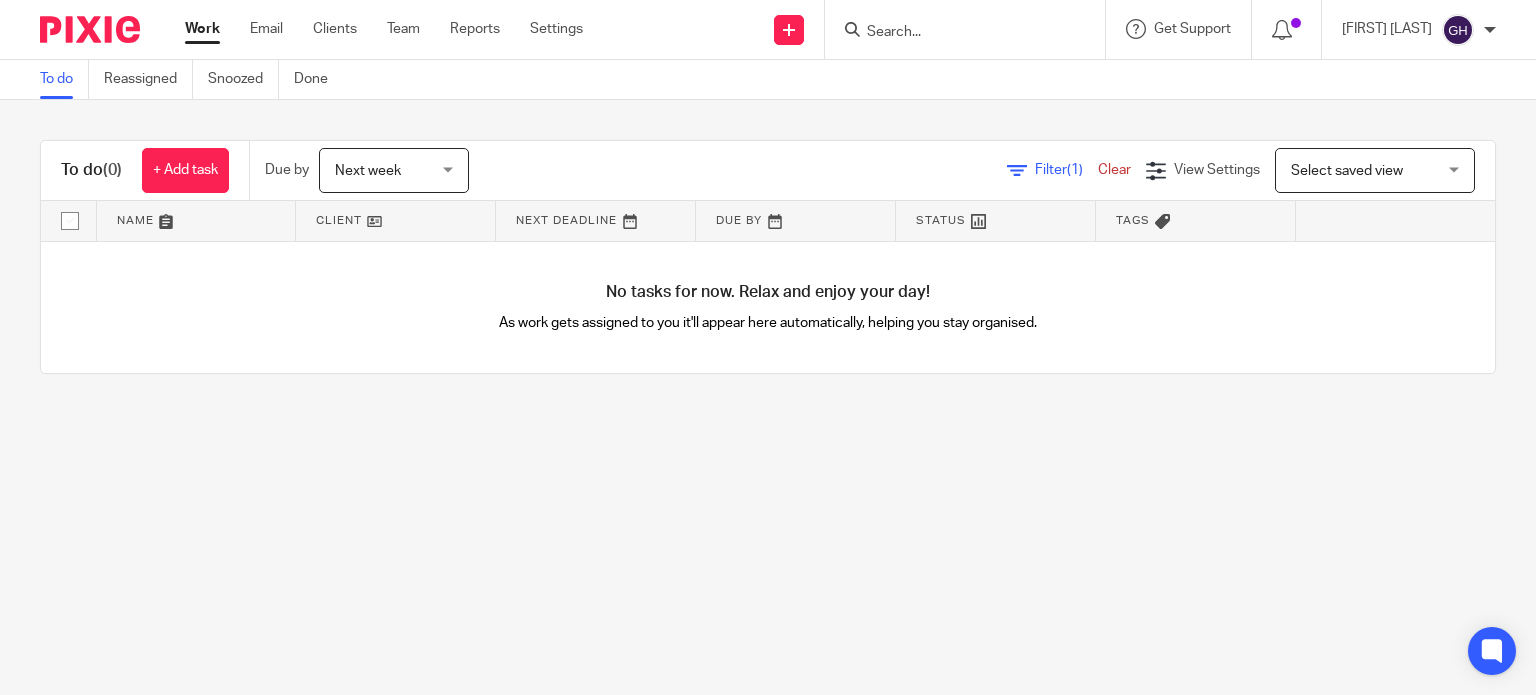 click at bounding box center [1458, 30] 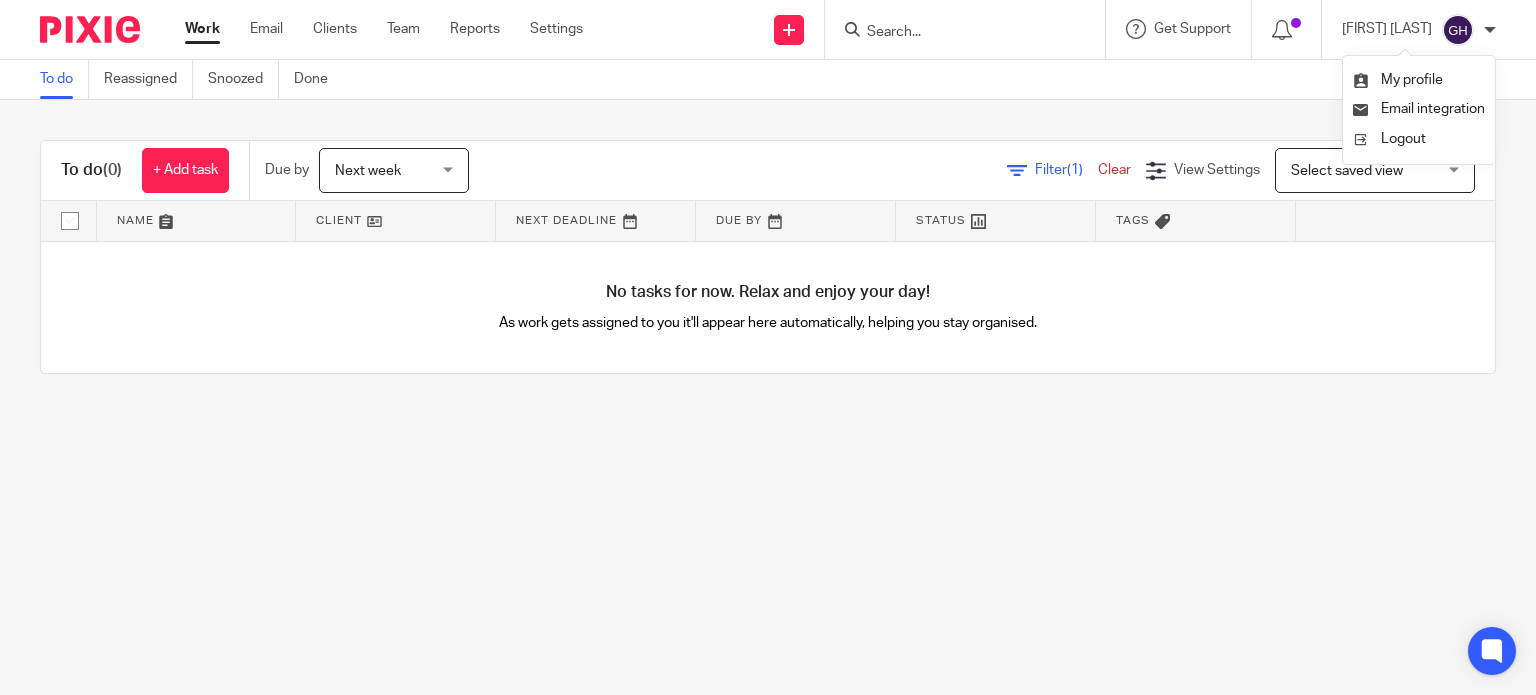 click at bounding box center [1458, 30] 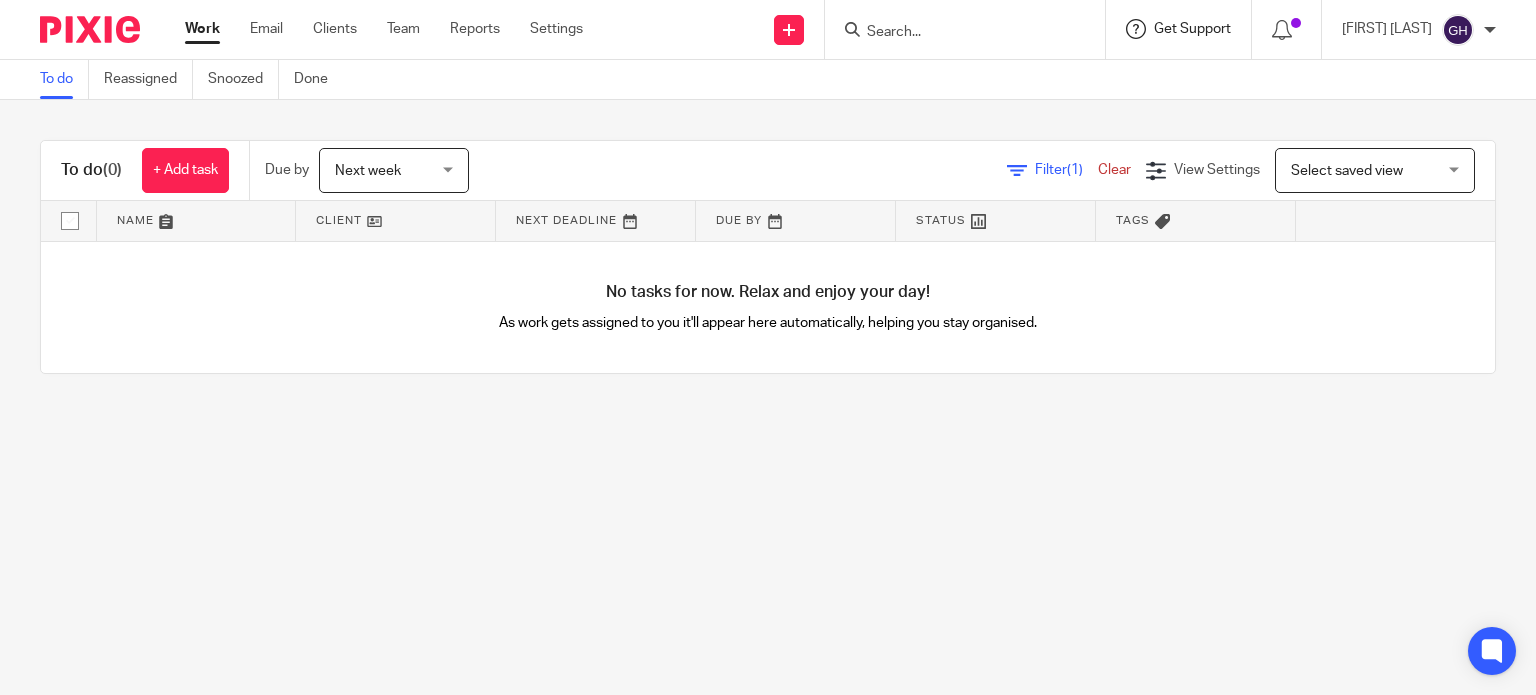 click on "Get Support" at bounding box center [1192, 29] 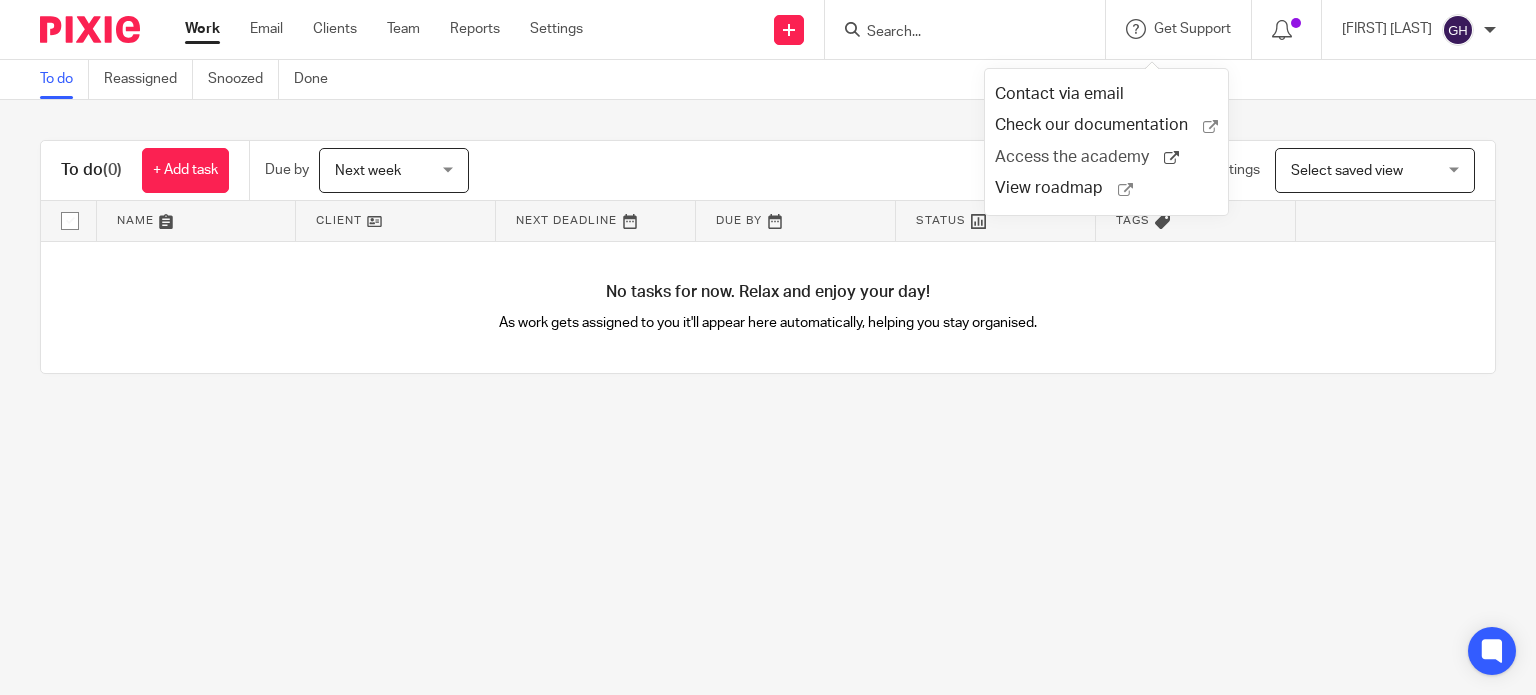 click on "Access the academy" at bounding box center [1079, 157] 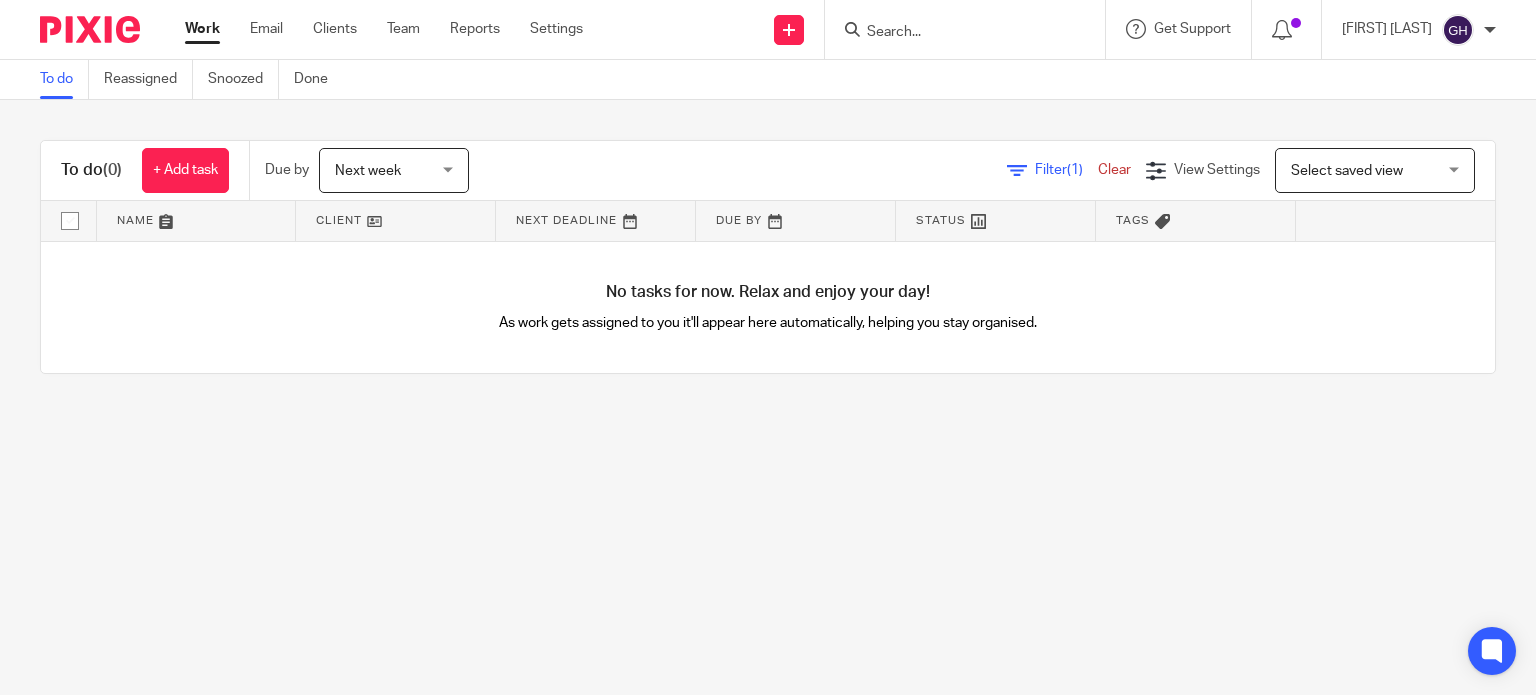 click on "[NAME] [LAST]" at bounding box center (1419, 30) 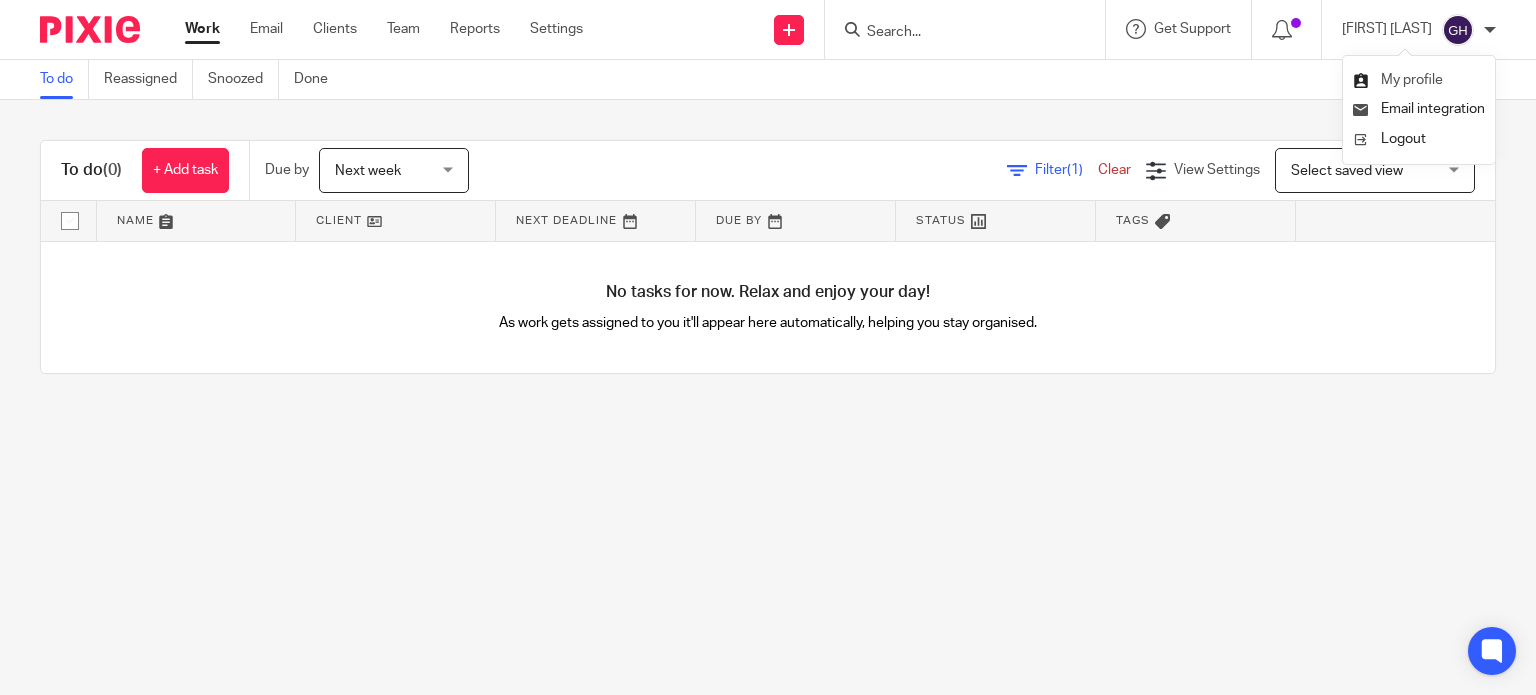 click on "My profile" at bounding box center (1412, 80) 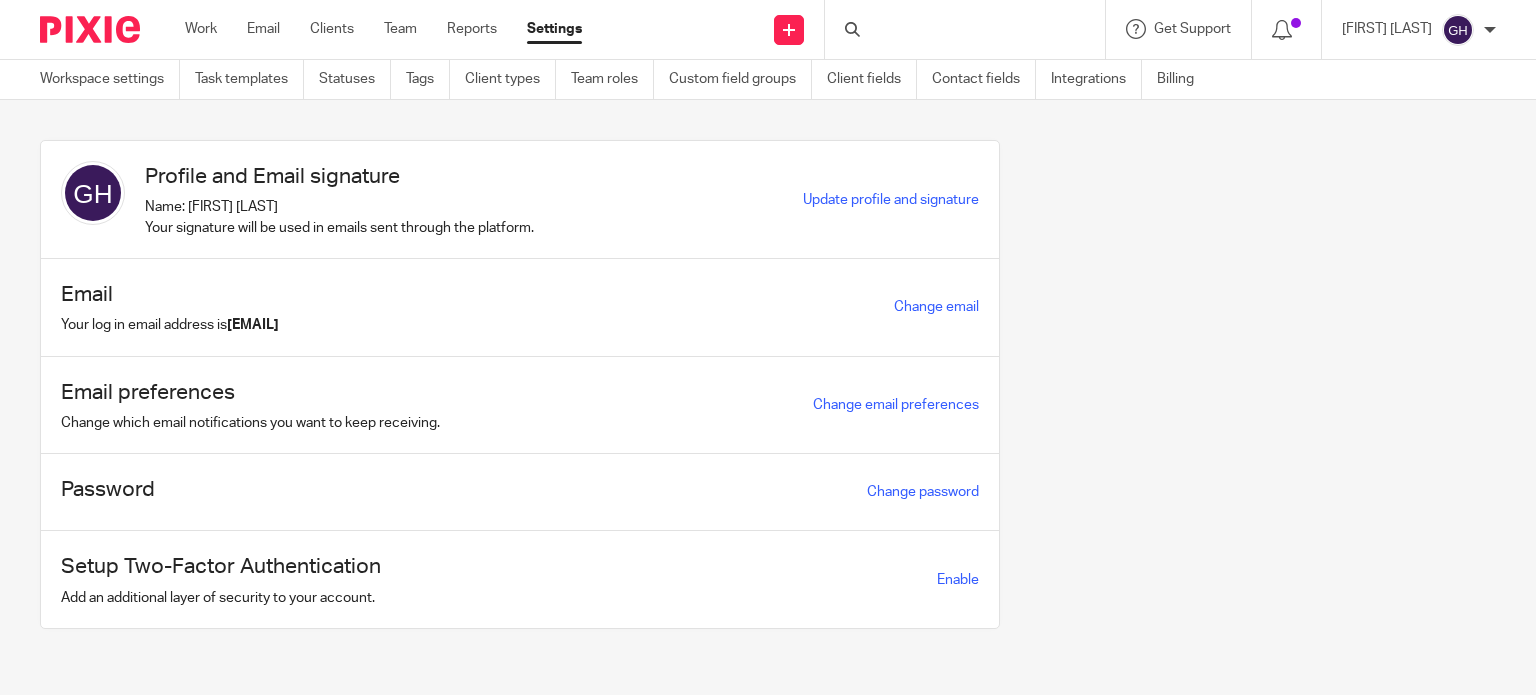 scroll, scrollTop: 0, scrollLeft: 0, axis: both 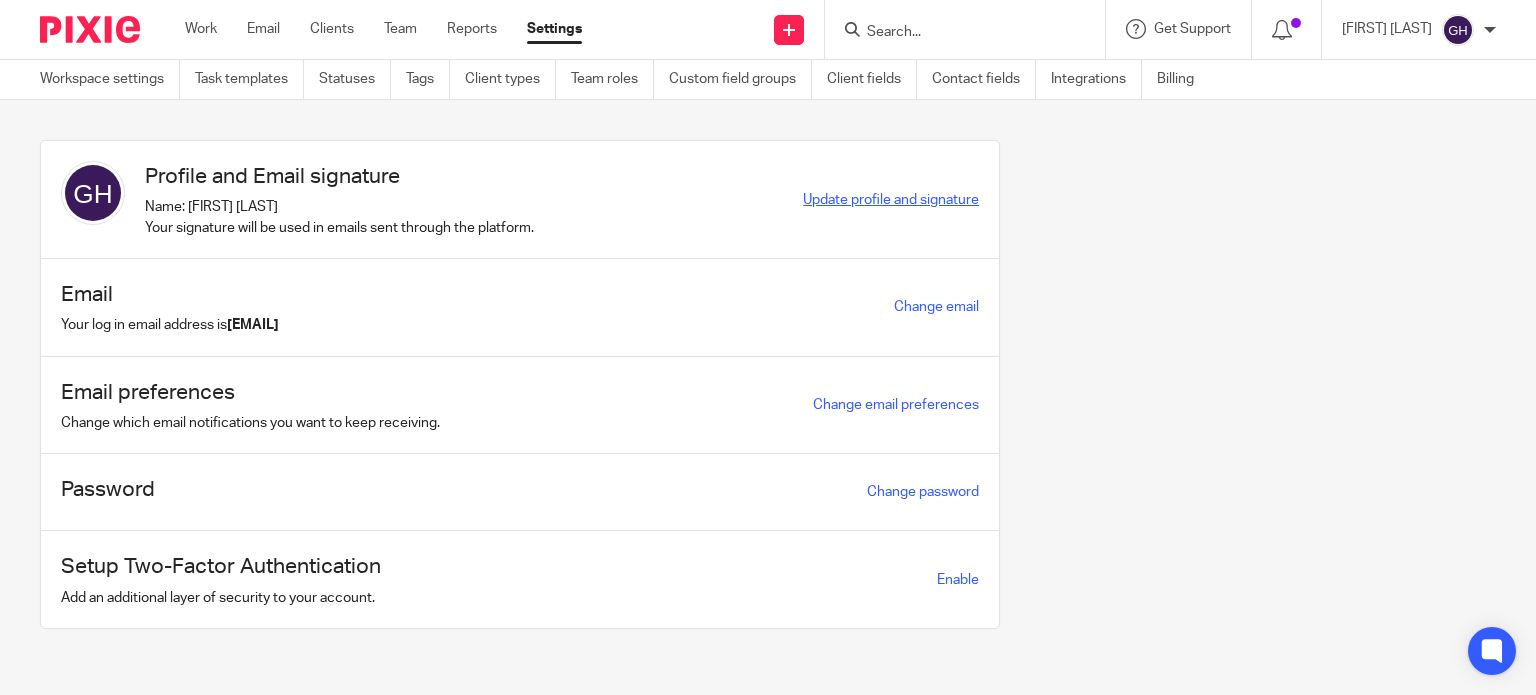 click on "Update profile and signature" at bounding box center [891, 200] 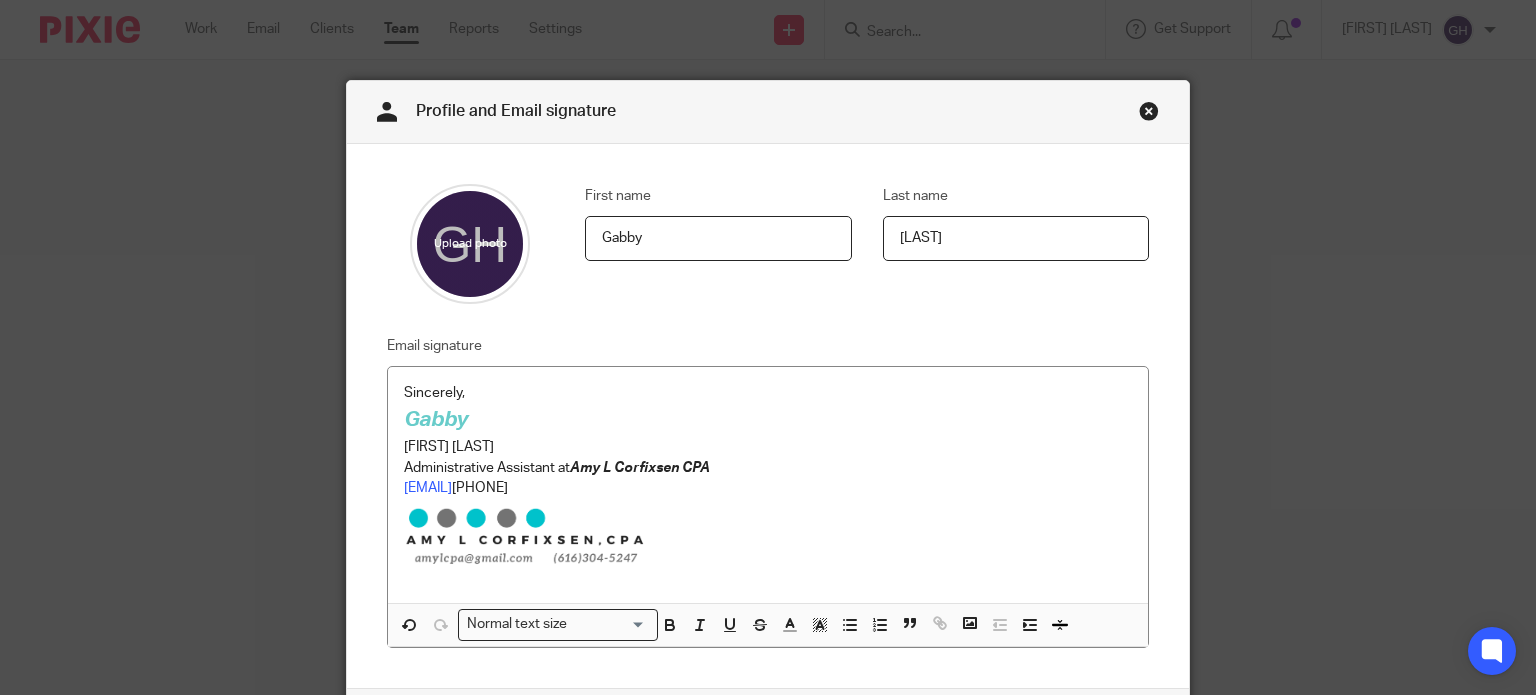 scroll, scrollTop: 0, scrollLeft: 0, axis: both 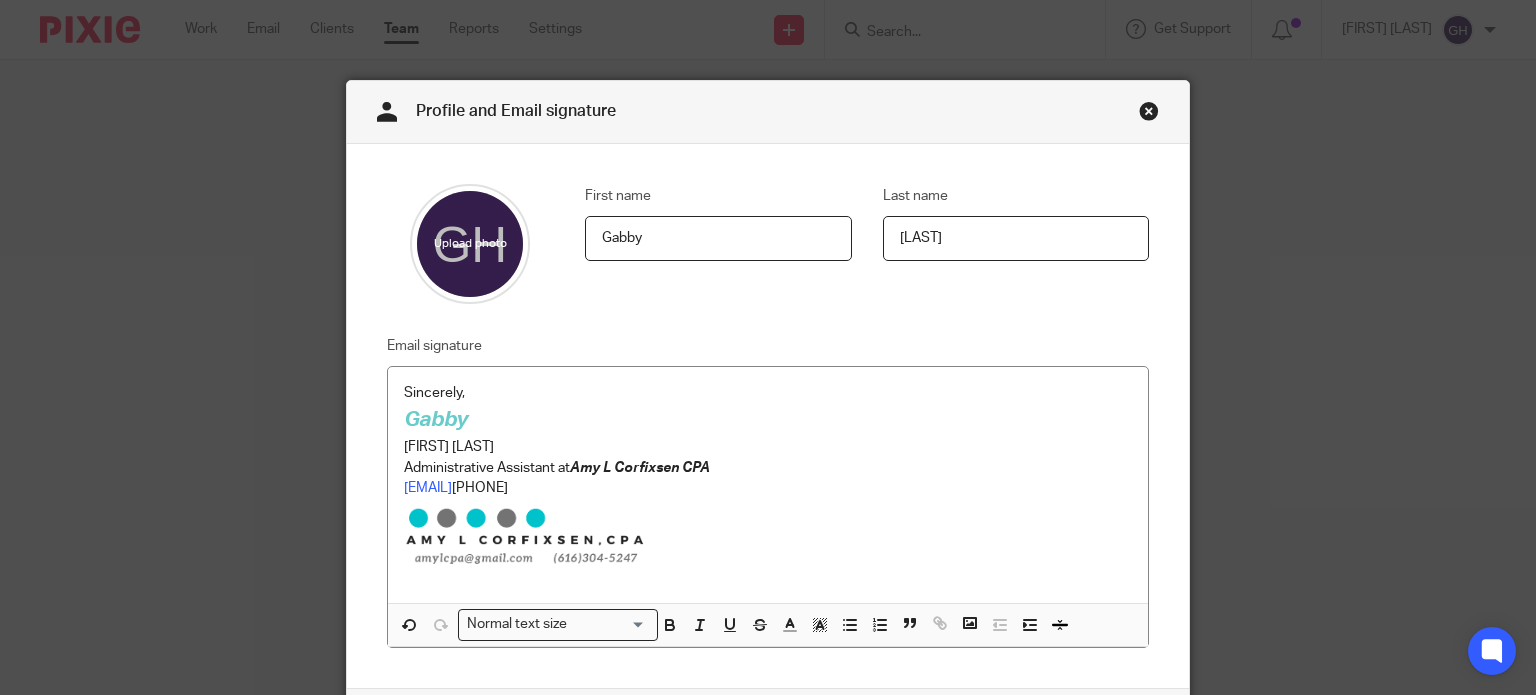 click at bounding box center (1149, 114) 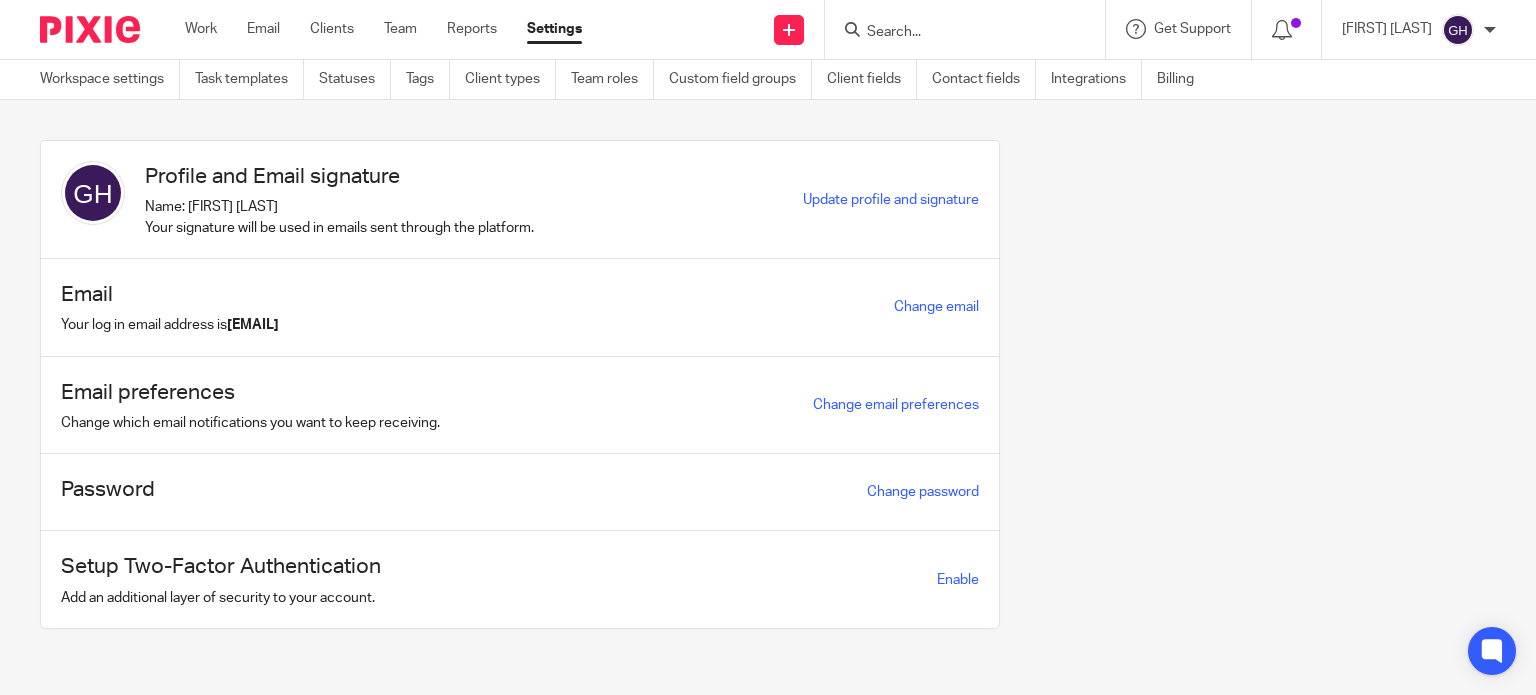 scroll, scrollTop: 0, scrollLeft: 0, axis: both 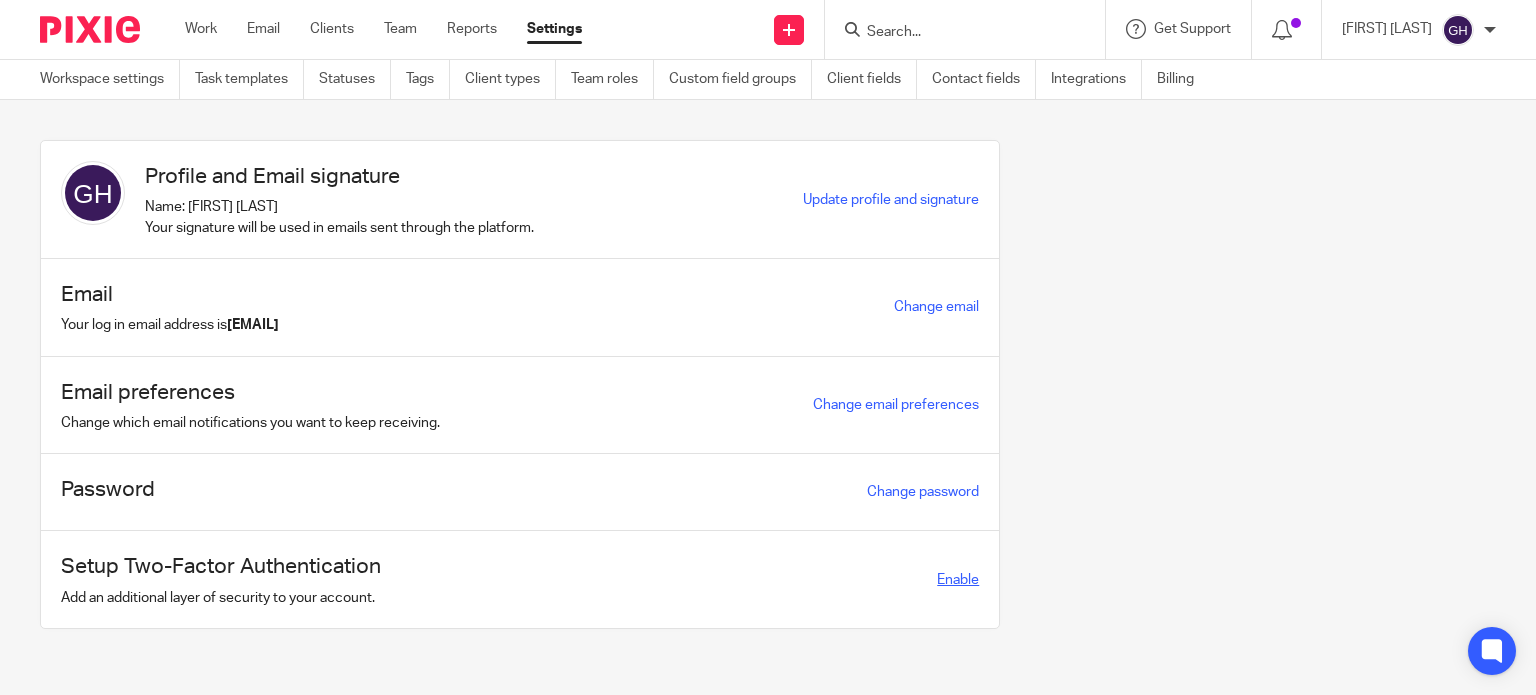 click on "Enable" at bounding box center [958, 580] 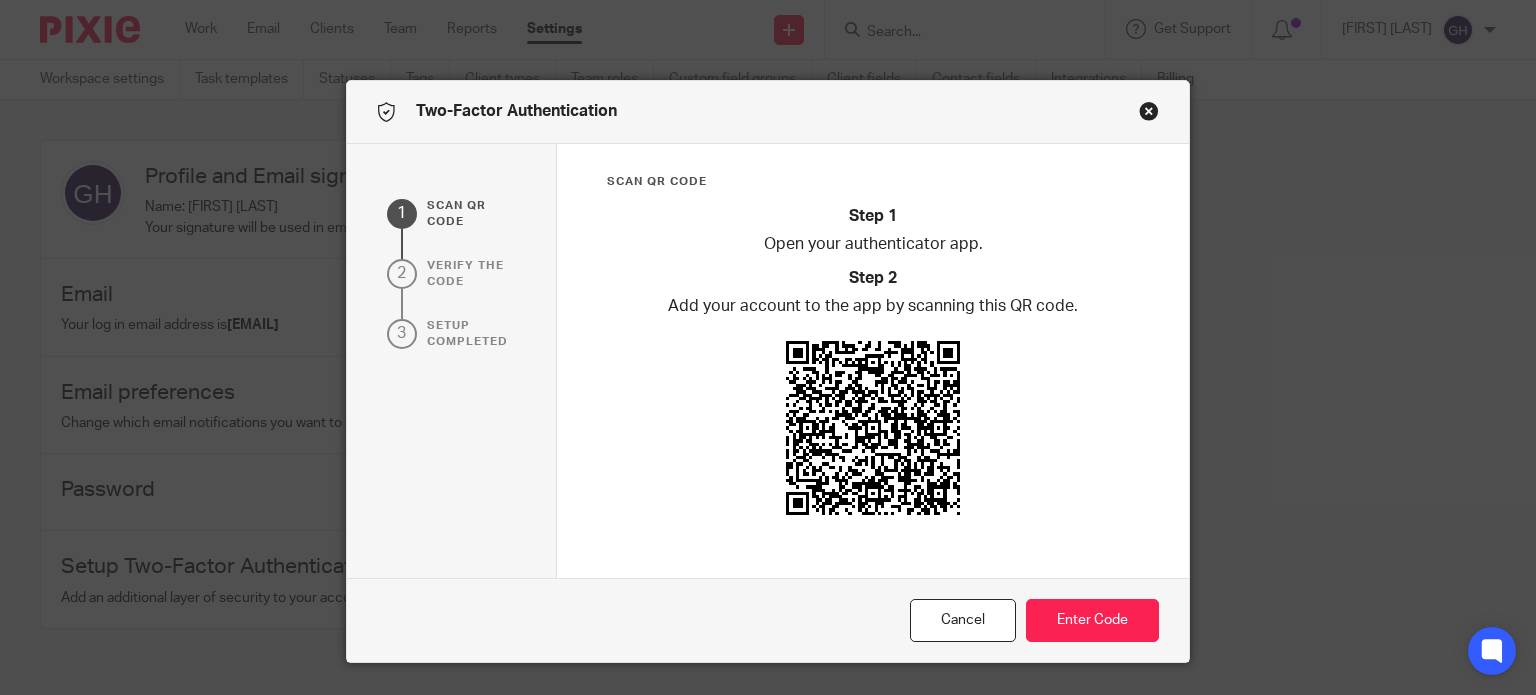 click on "Two-Factor Authentication" at bounding box center (768, 112) 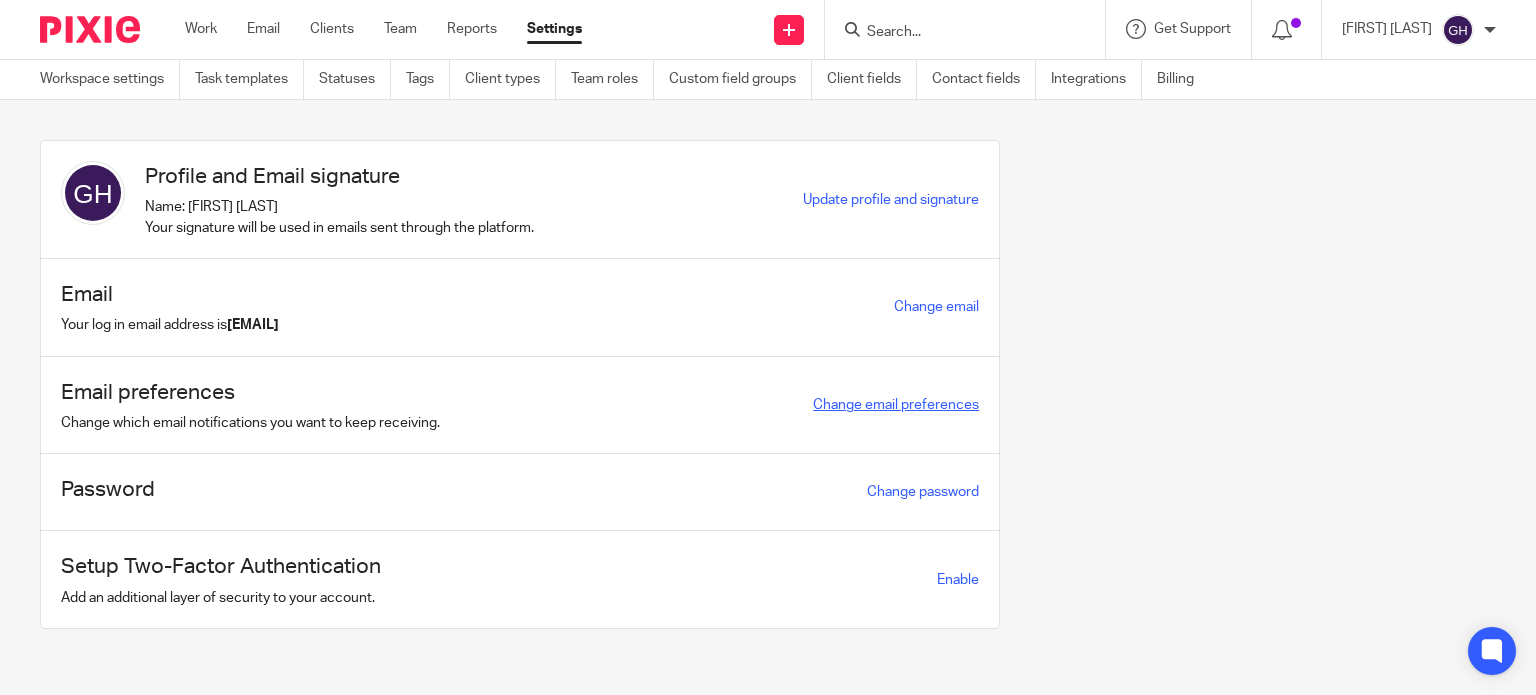 click on "Change email preferences" at bounding box center (896, 405) 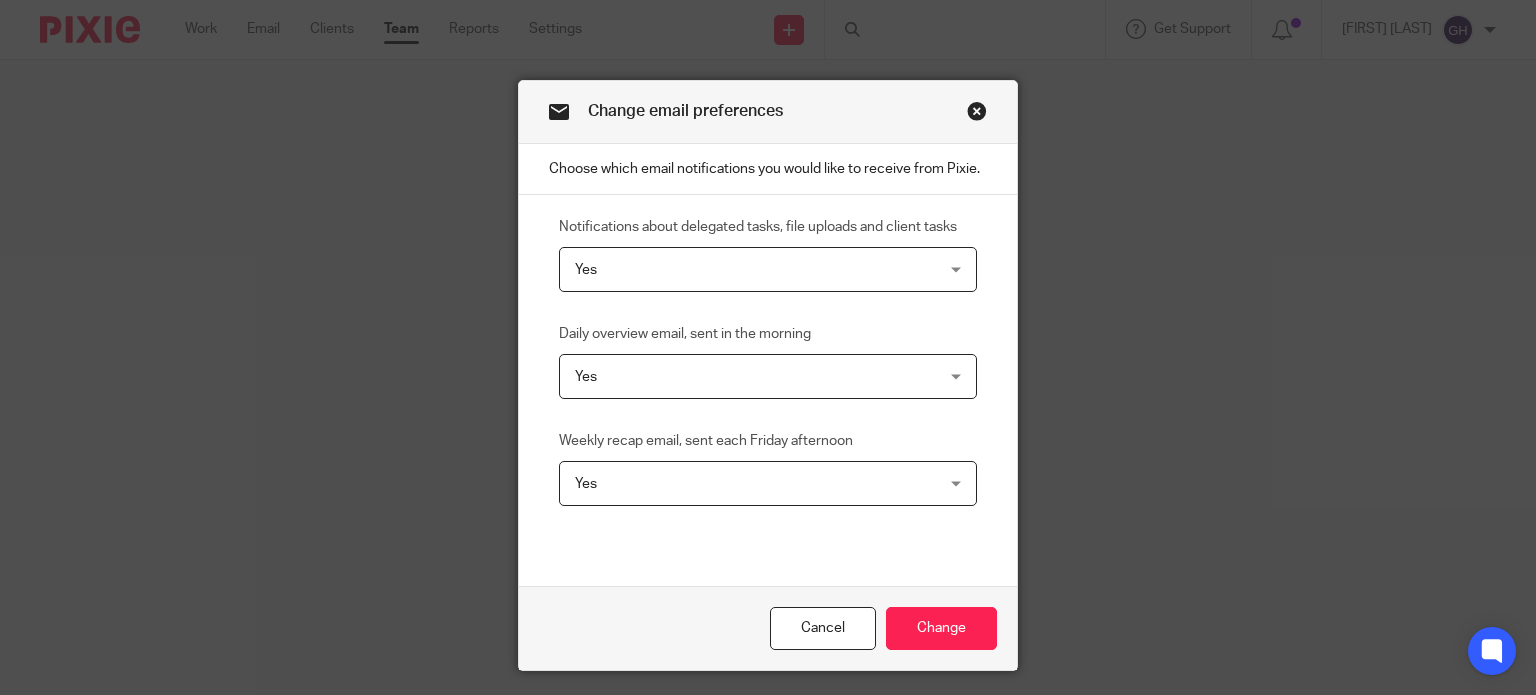 scroll, scrollTop: 0, scrollLeft: 0, axis: both 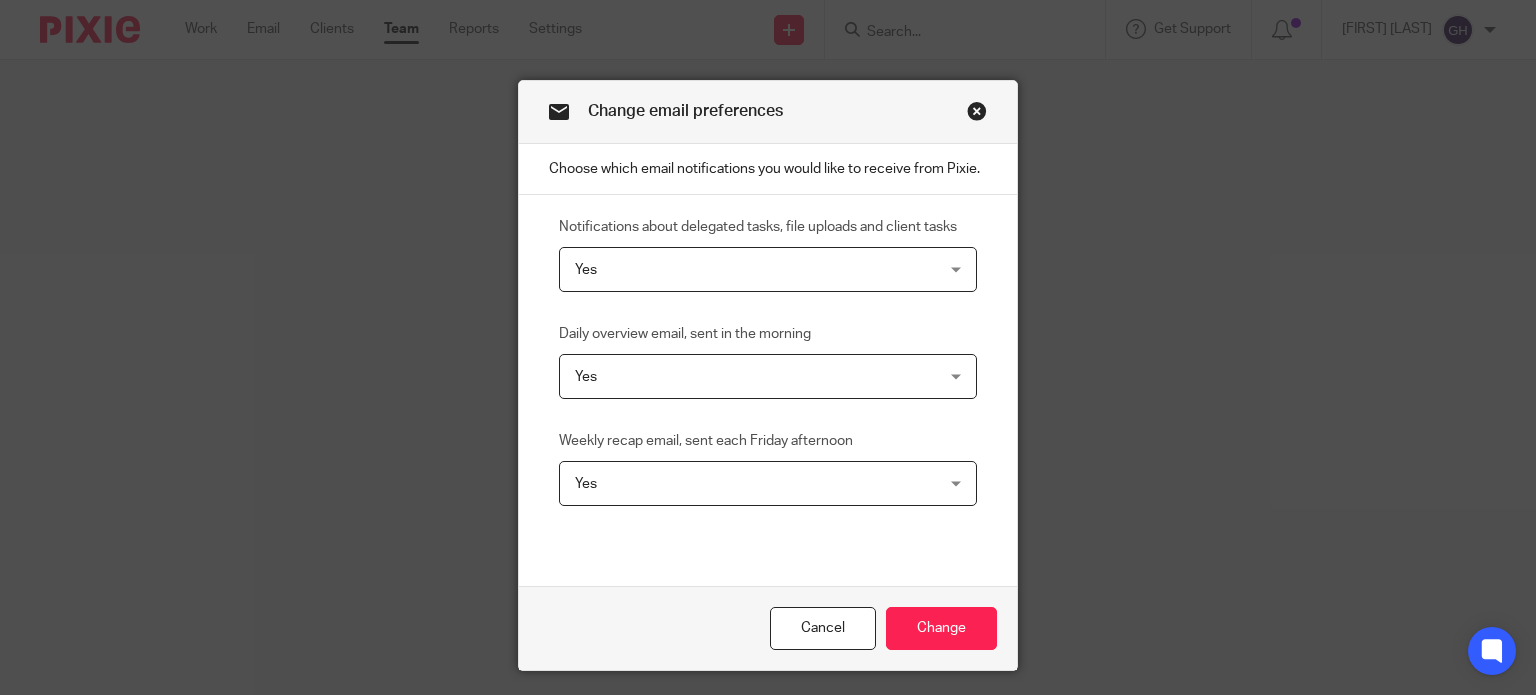 click at bounding box center (977, 114) 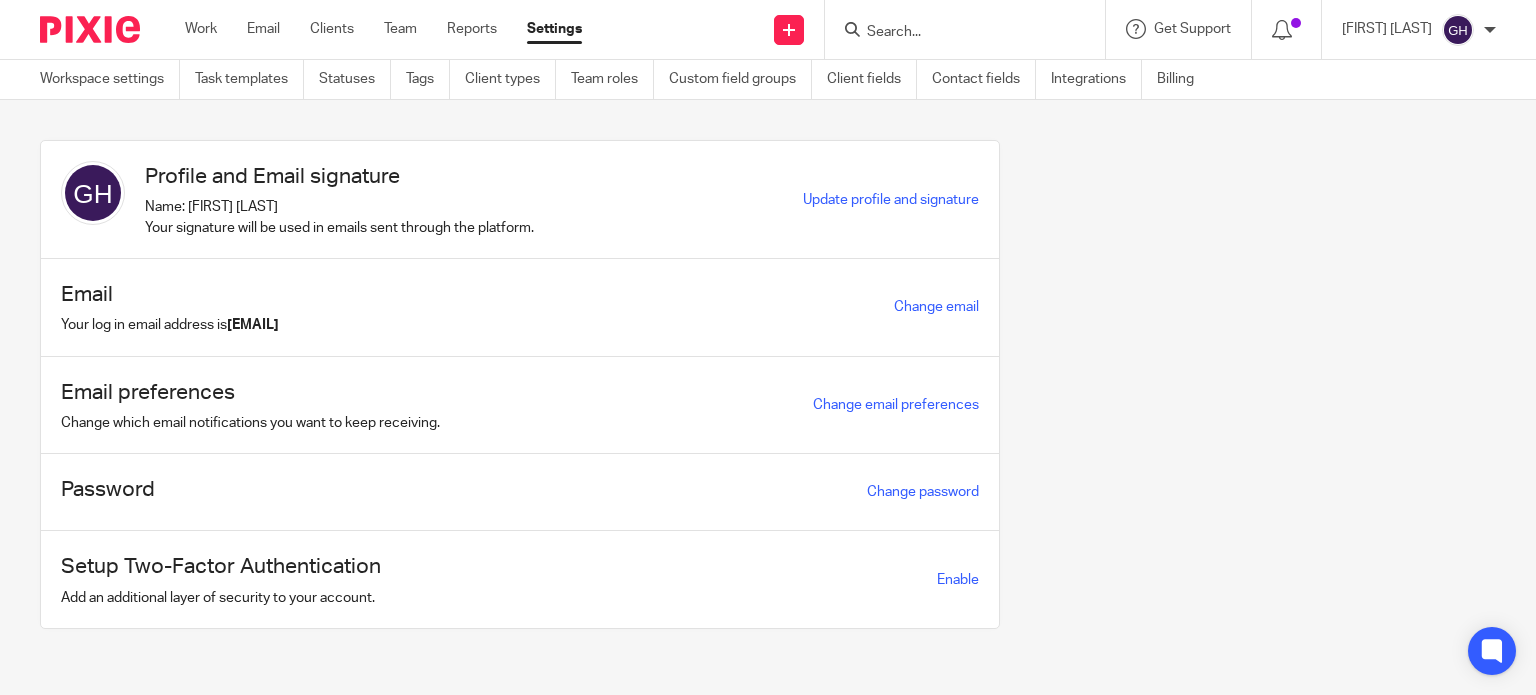 scroll, scrollTop: 0, scrollLeft: 0, axis: both 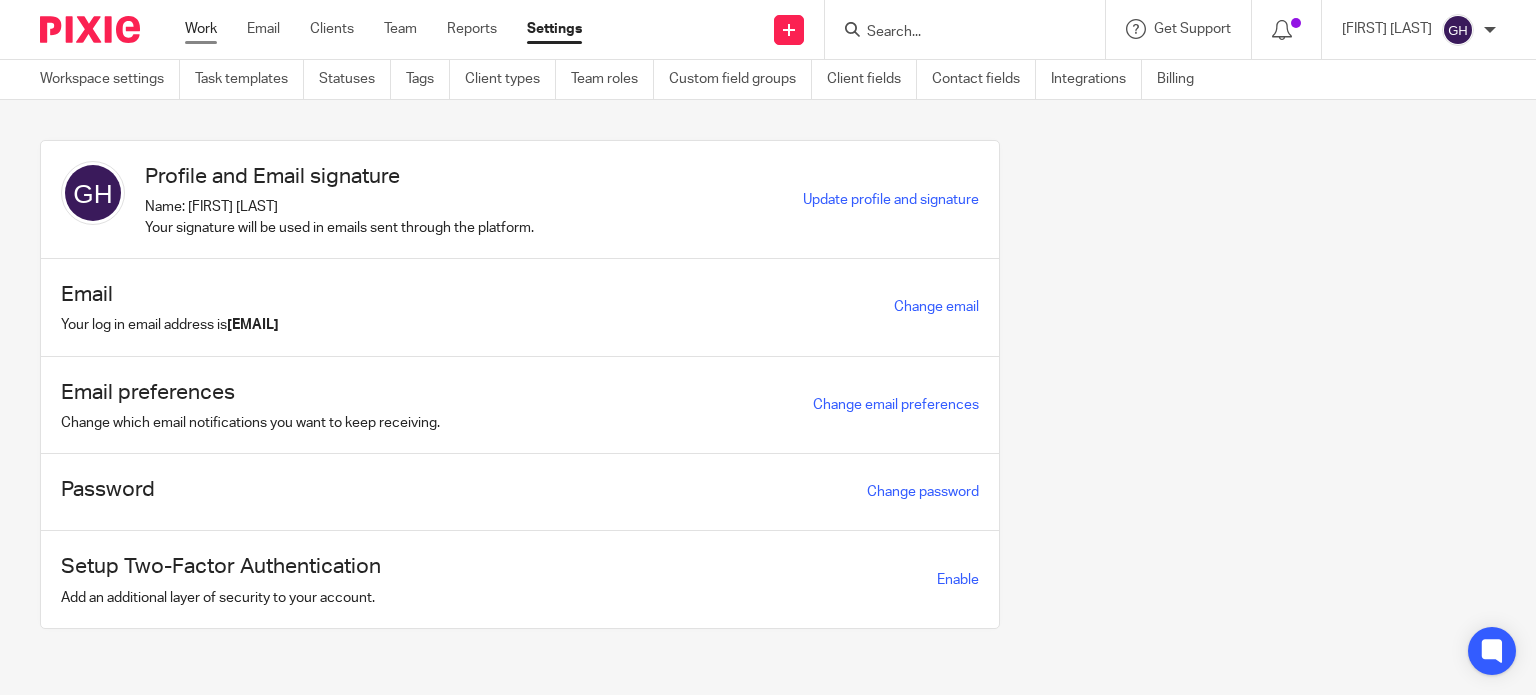 click on "Work" at bounding box center [201, 29] 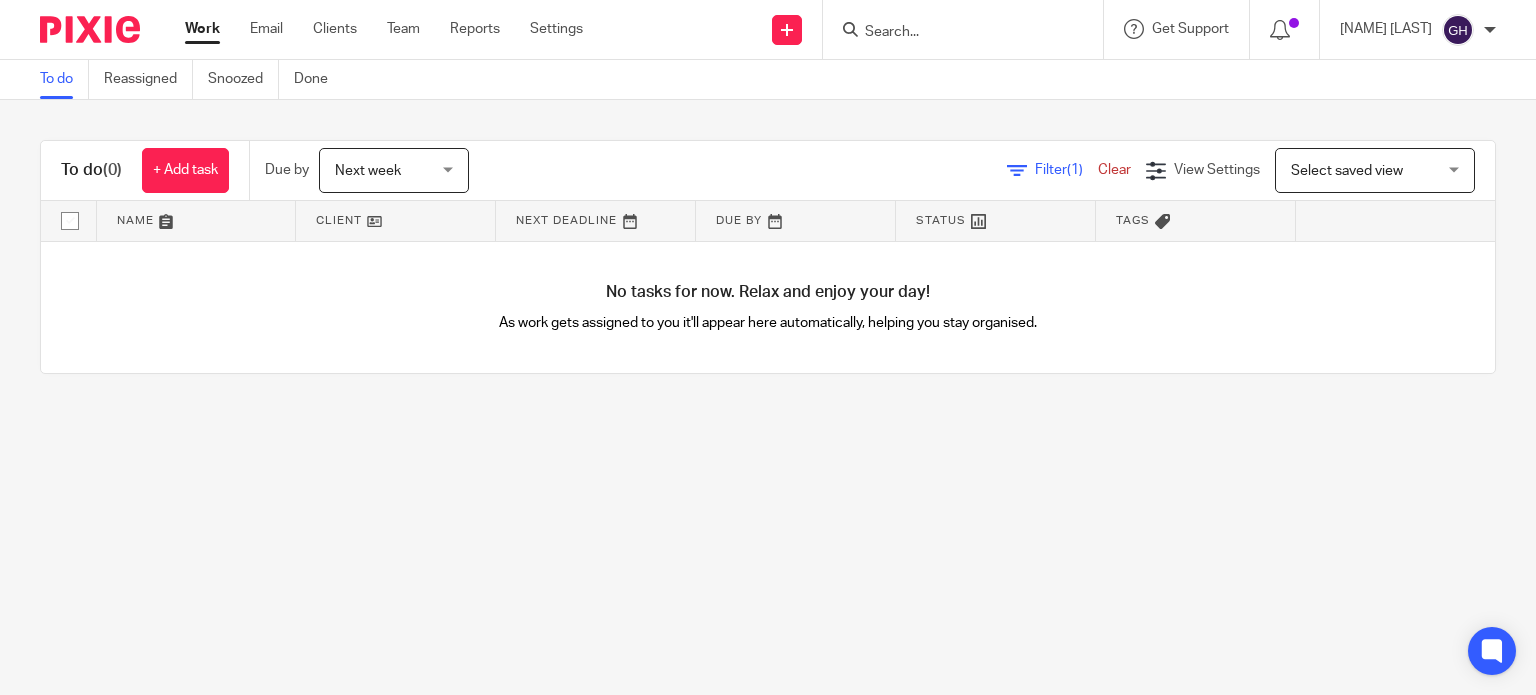 scroll, scrollTop: 0, scrollLeft: 0, axis: both 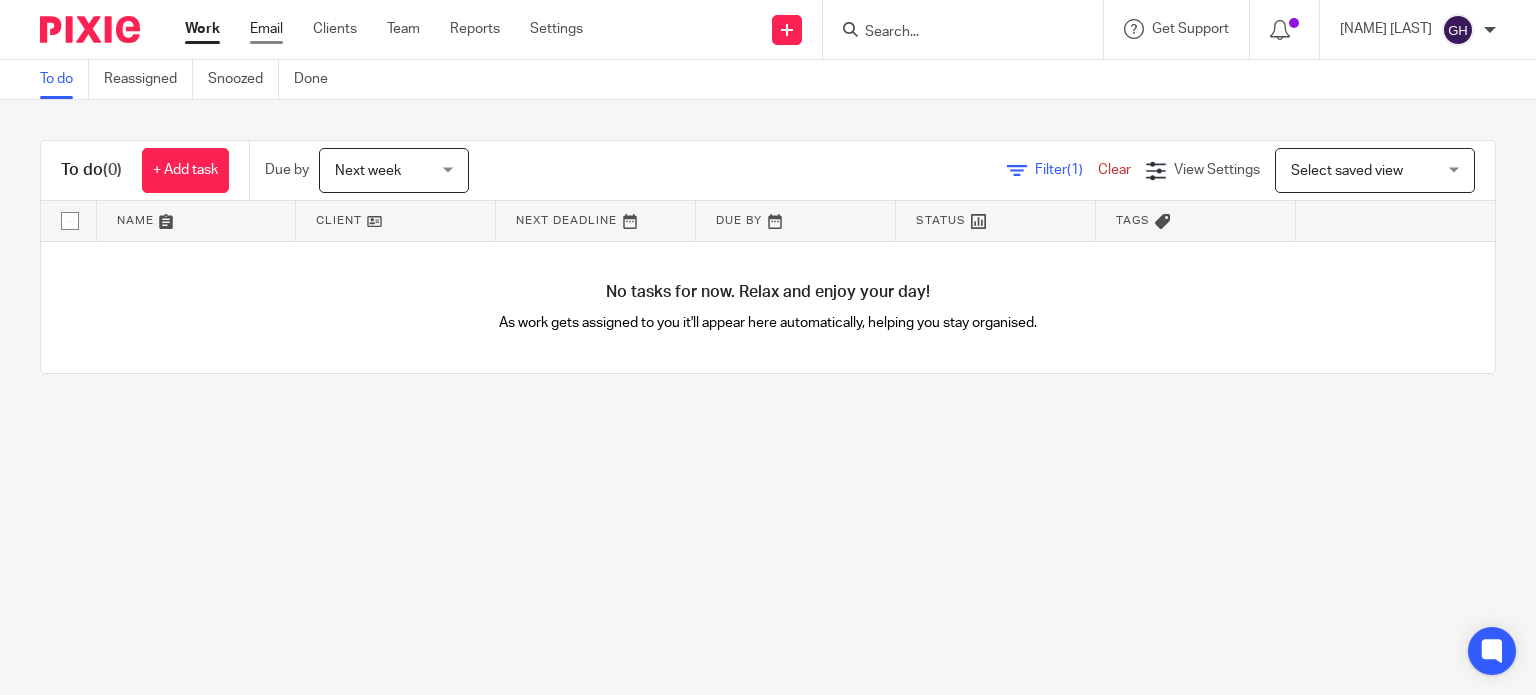 click on "Email" at bounding box center (266, 29) 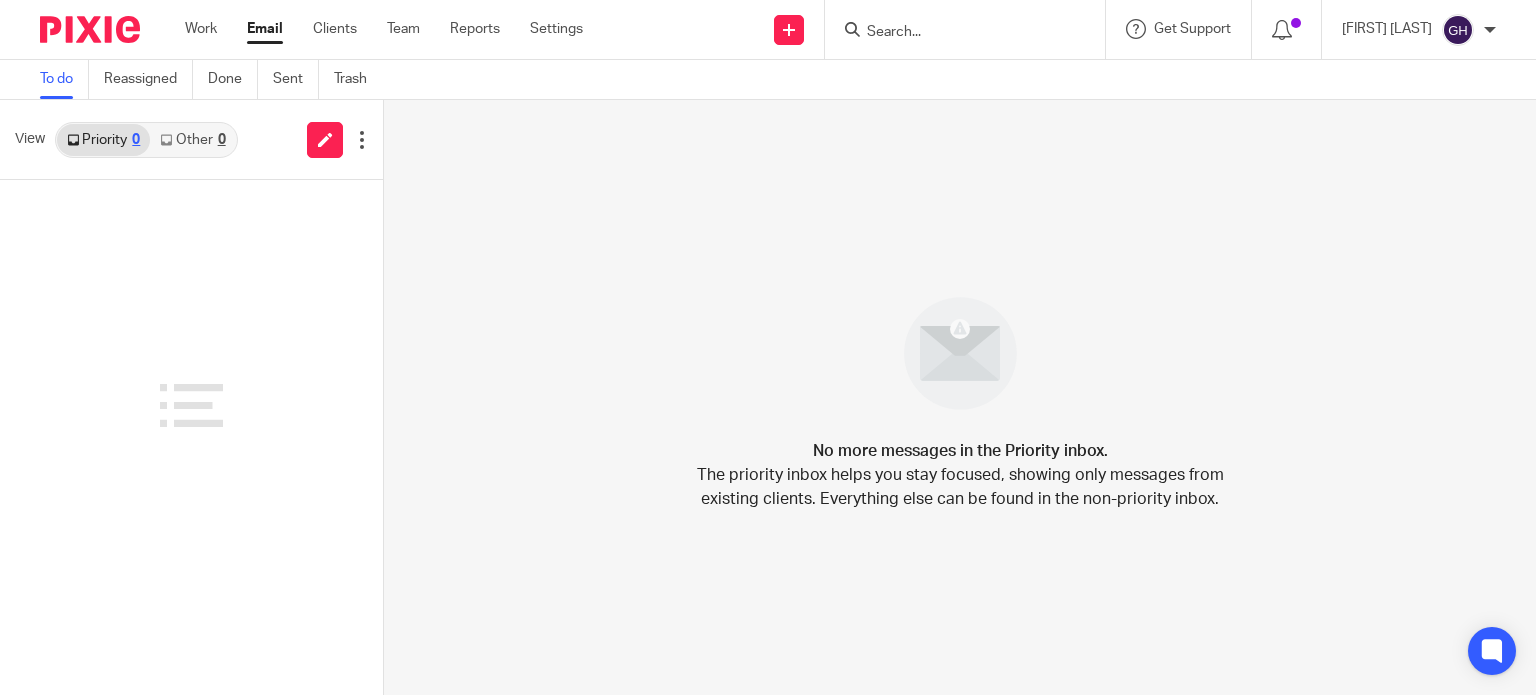 scroll, scrollTop: 0, scrollLeft: 0, axis: both 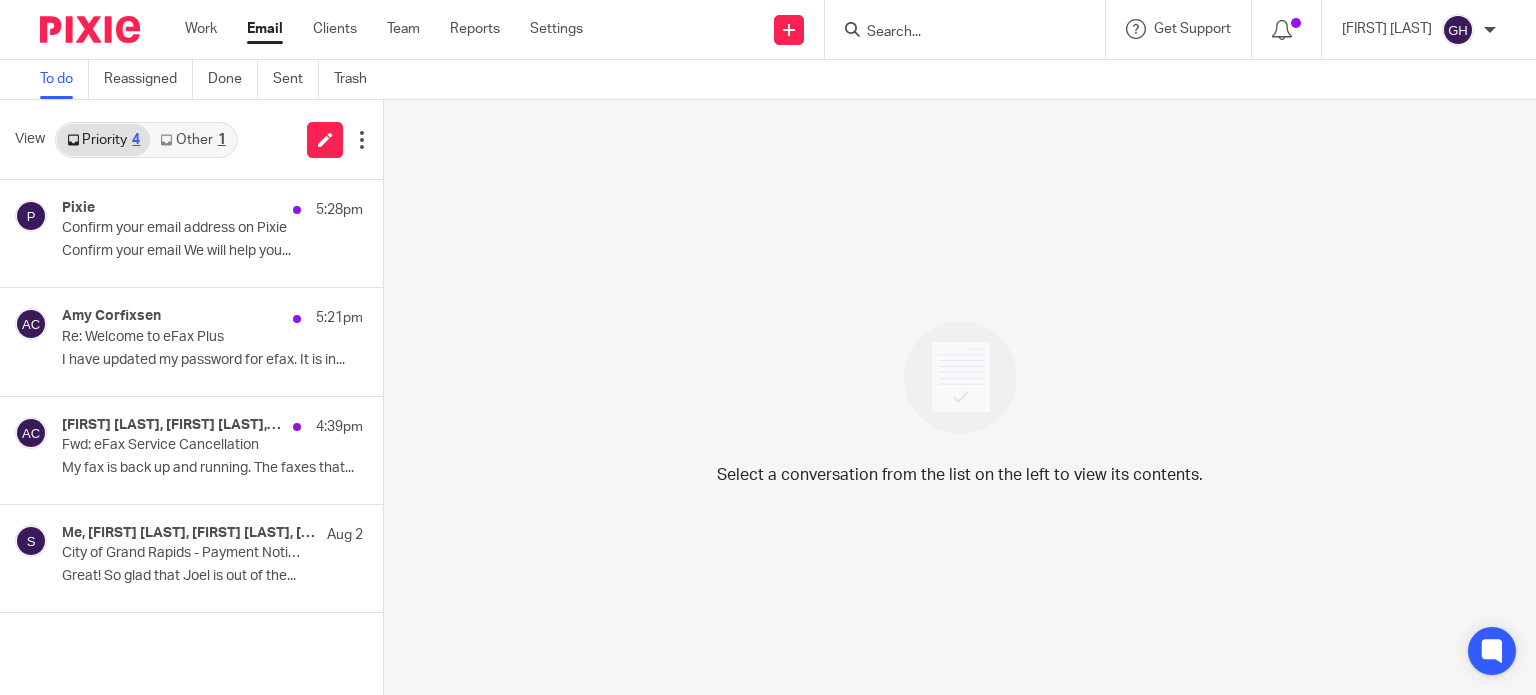 click on "Other
1" at bounding box center (192, 140) 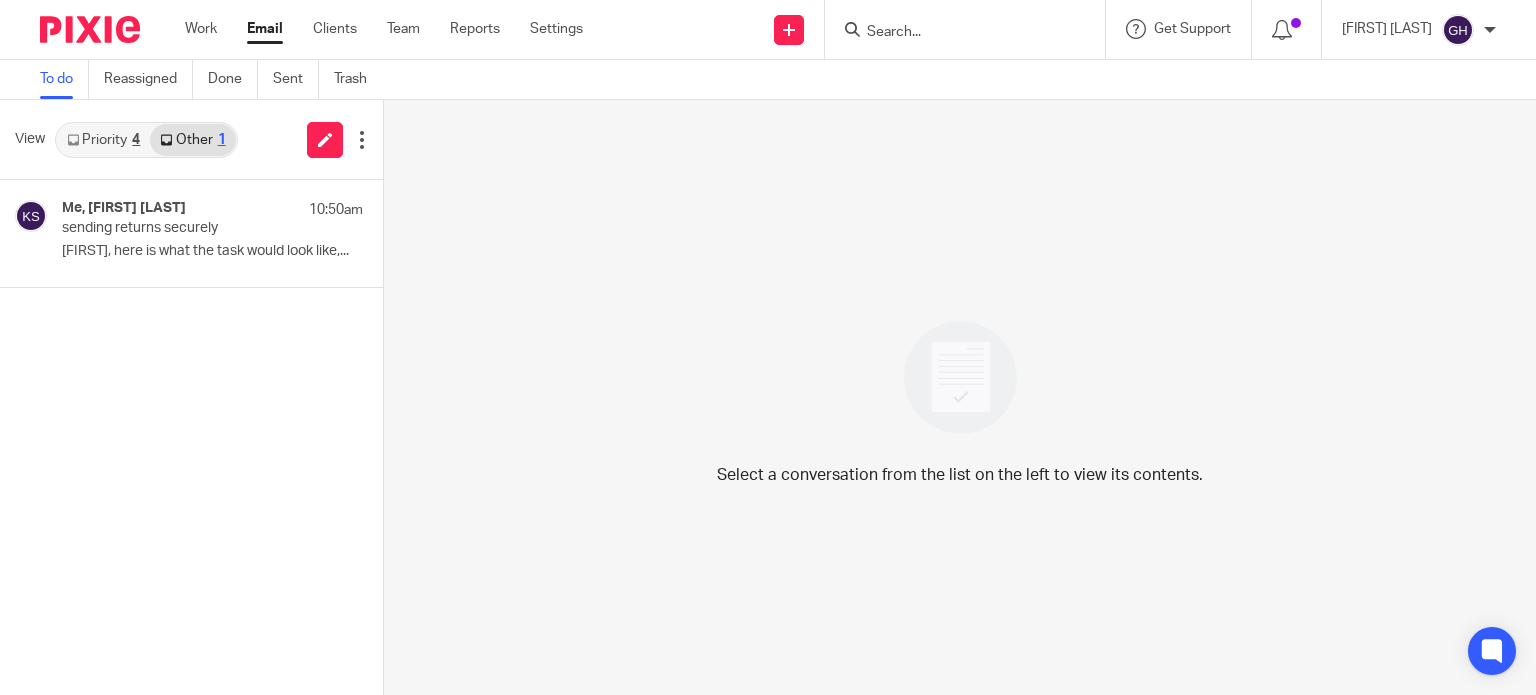 click on "4" at bounding box center [136, 140] 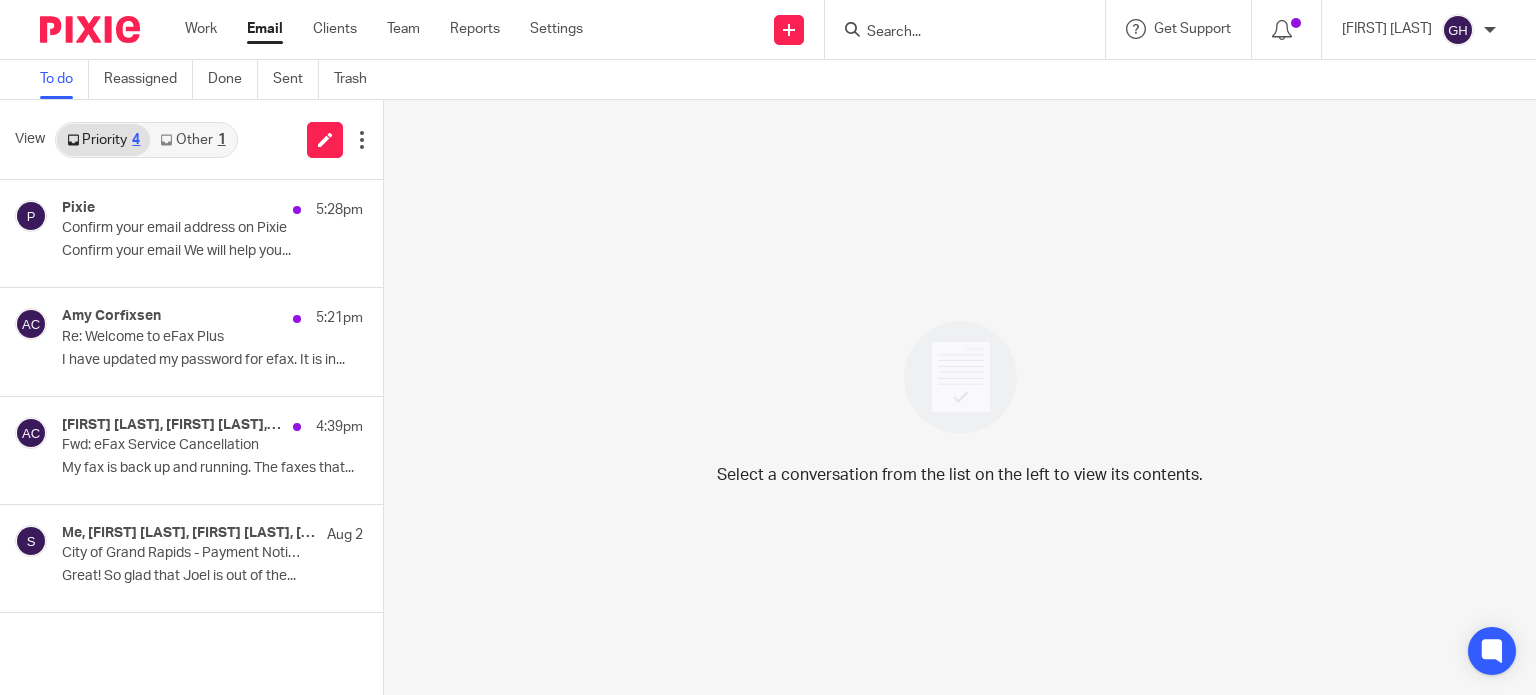 click on "Other
1" at bounding box center (192, 140) 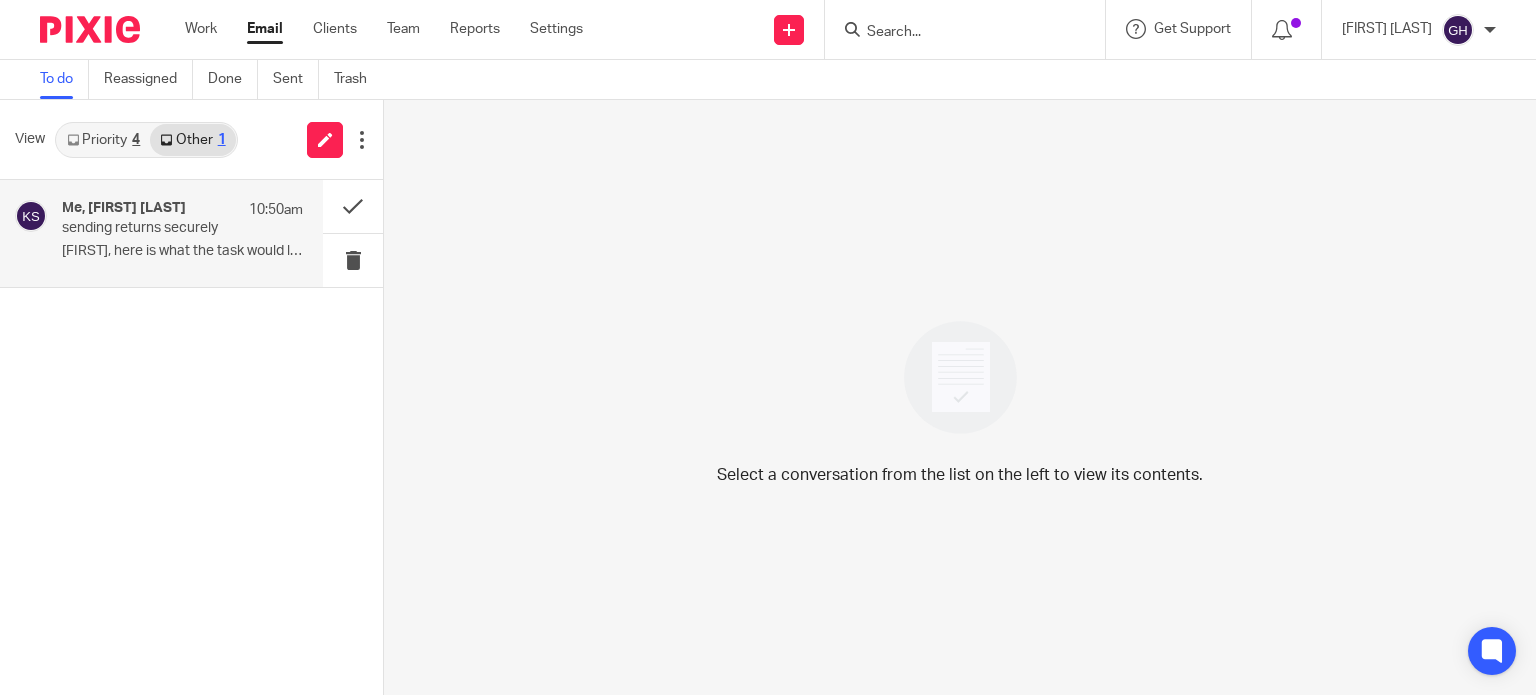 click on "Me, Kelly Salmon
10:50am" at bounding box center (182, 210) 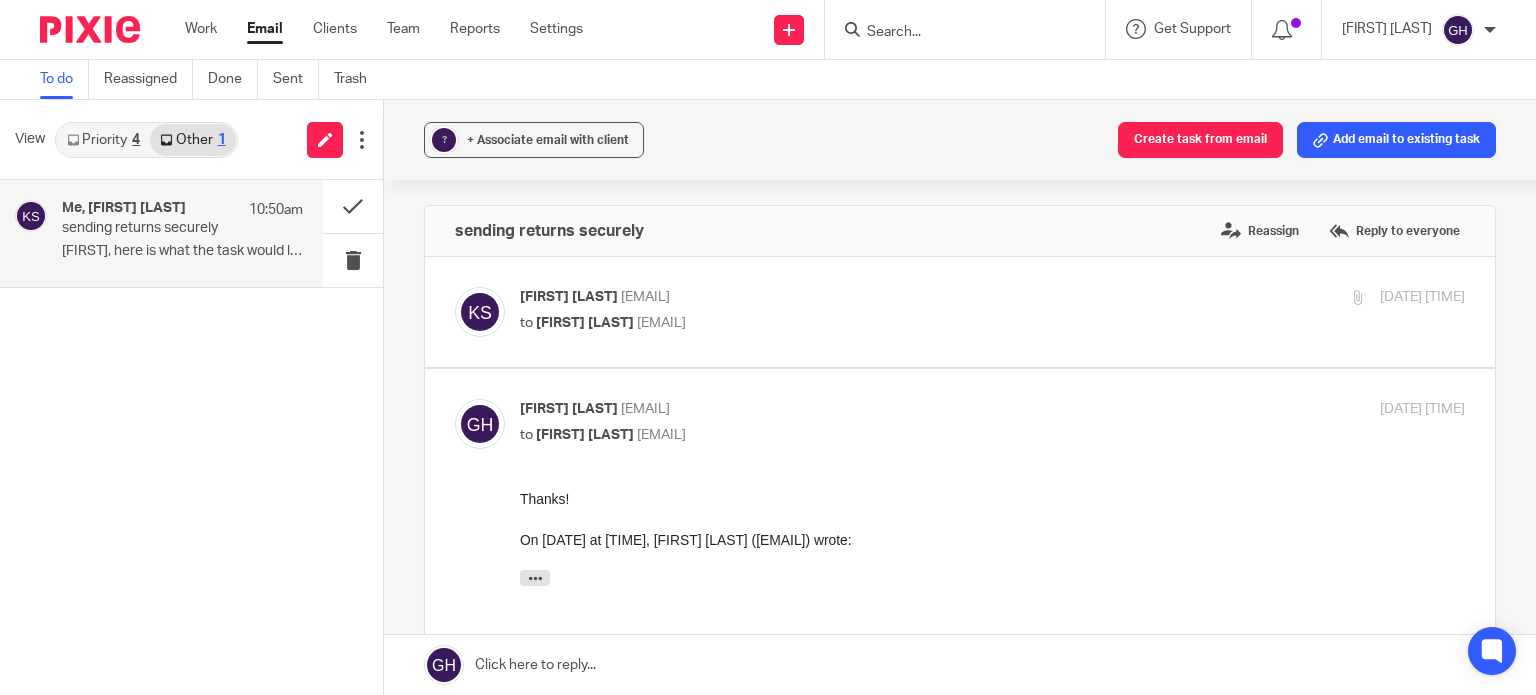 scroll, scrollTop: 0, scrollLeft: 0, axis: both 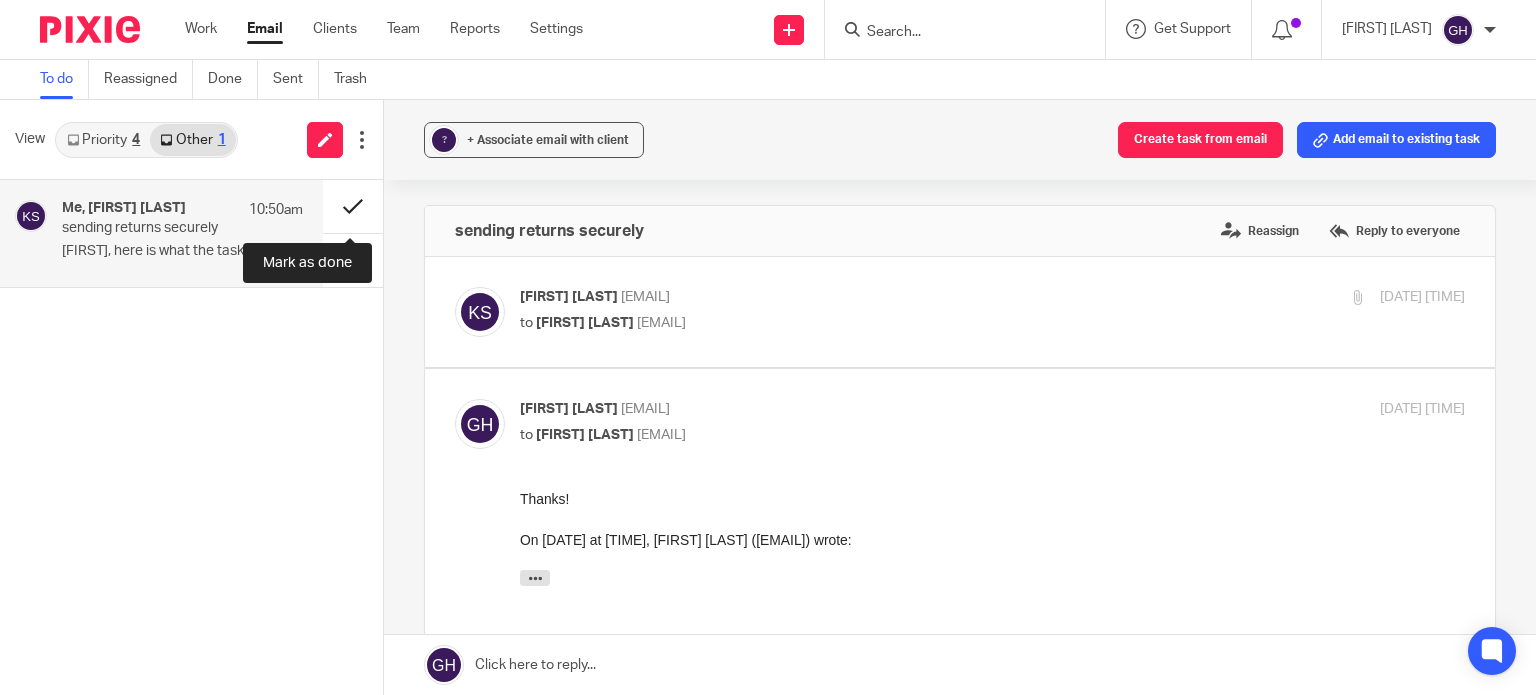 click at bounding box center (353, 206) 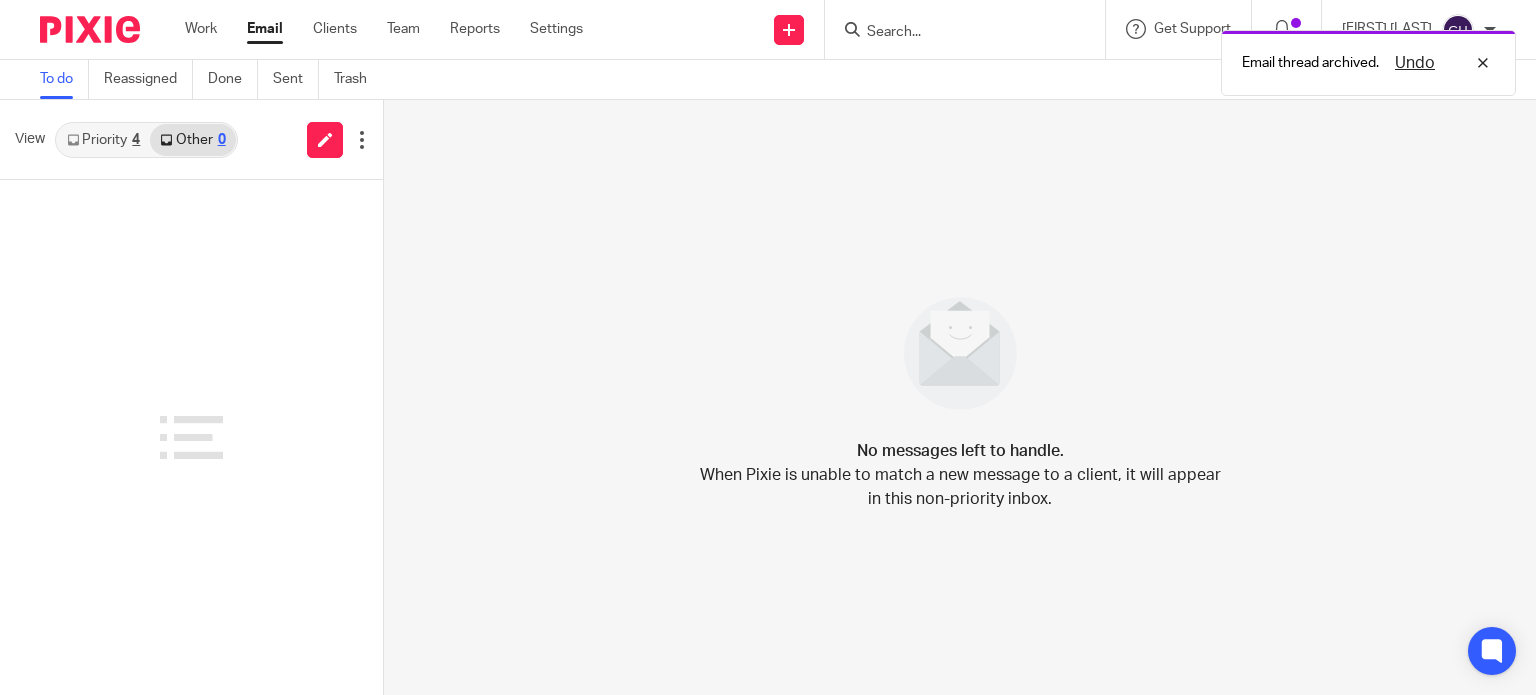click on "Priority
4" at bounding box center [103, 140] 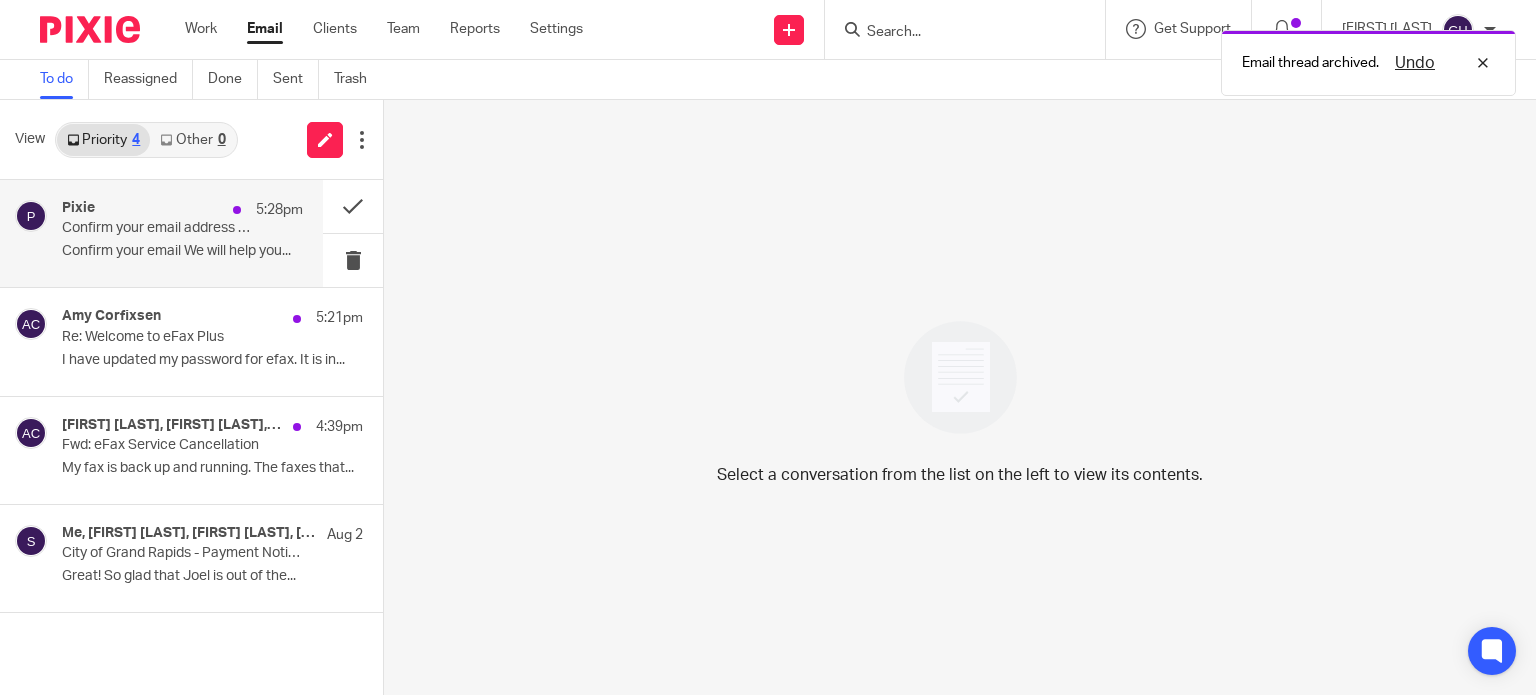 click on "Confirm your email address on Pixie" at bounding box center (158, 228) 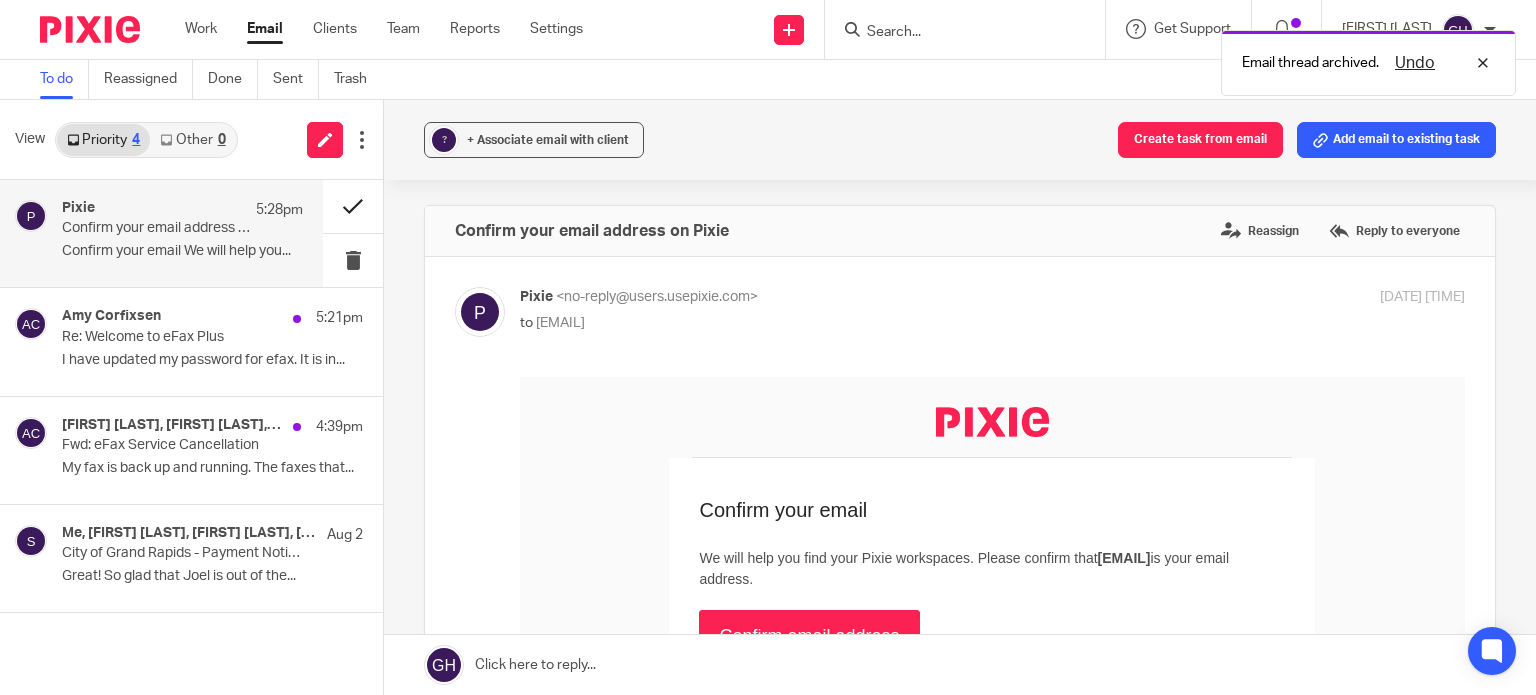 scroll, scrollTop: 0, scrollLeft: 0, axis: both 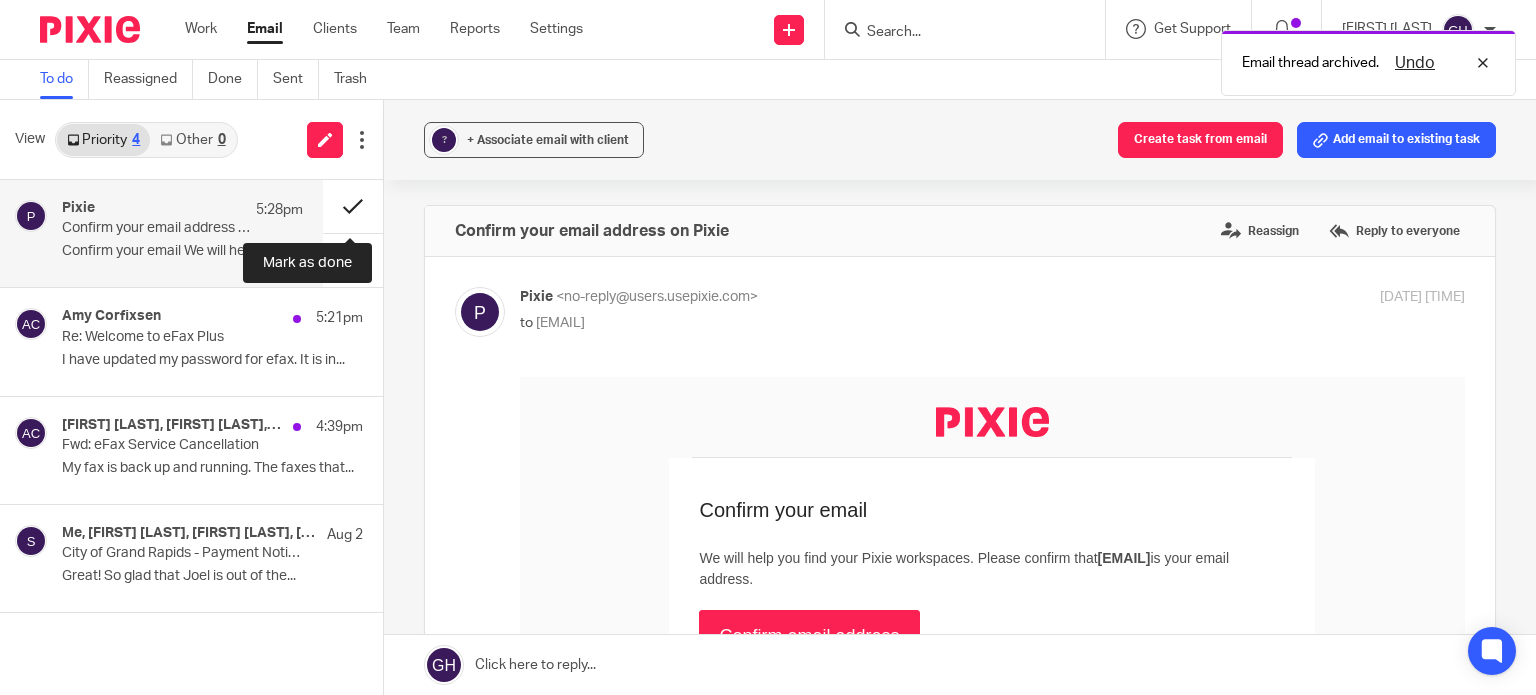 click at bounding box center [353, 206] 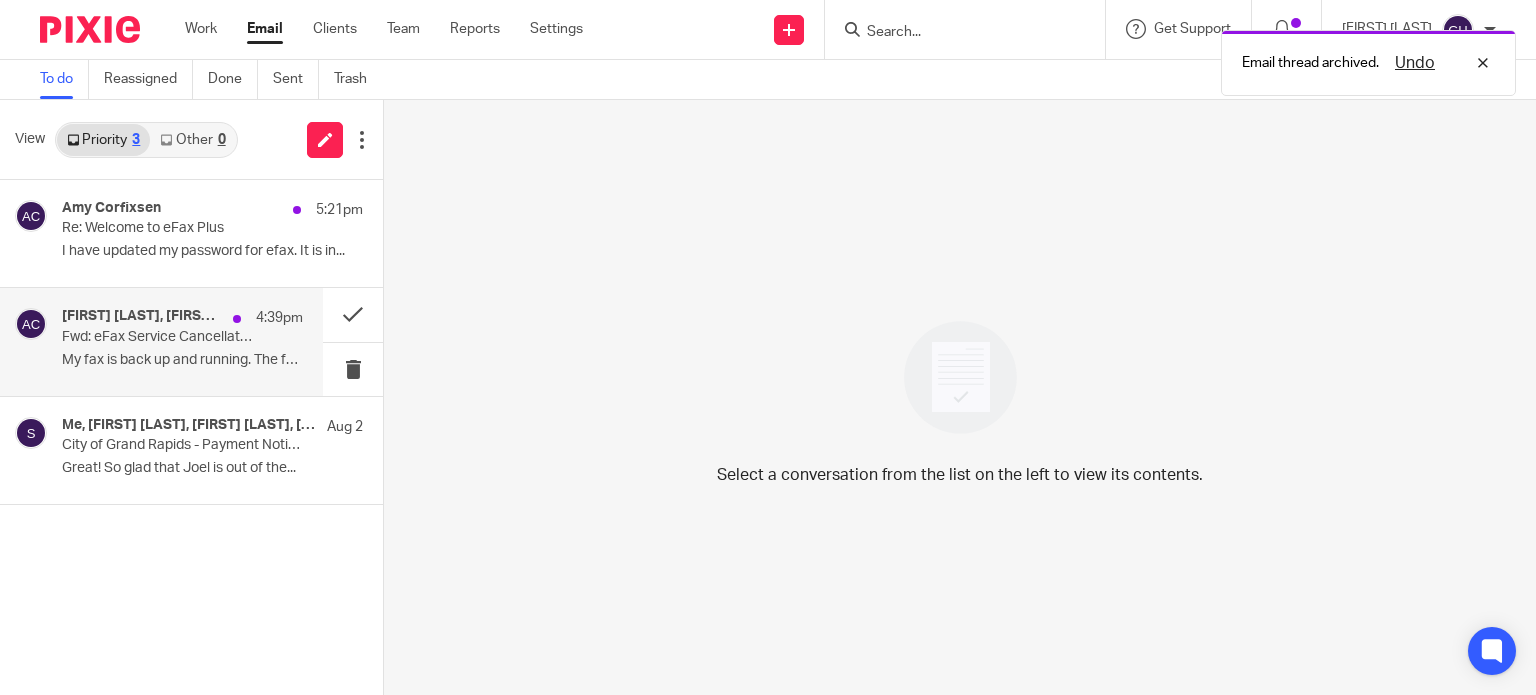 click on "4:39pm" at bounding box center [263, 318] 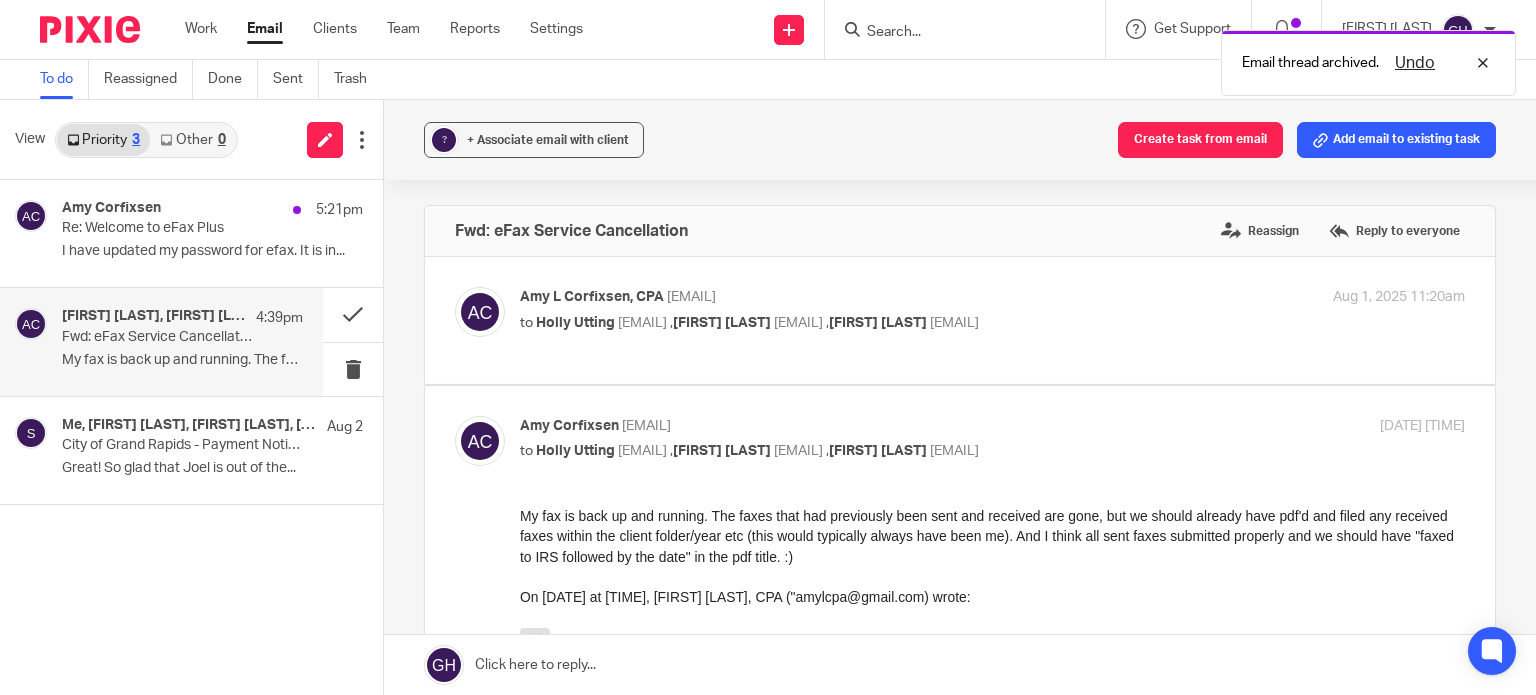 scroll, scrollTop: 0, scrollLeft: 0, axis: both 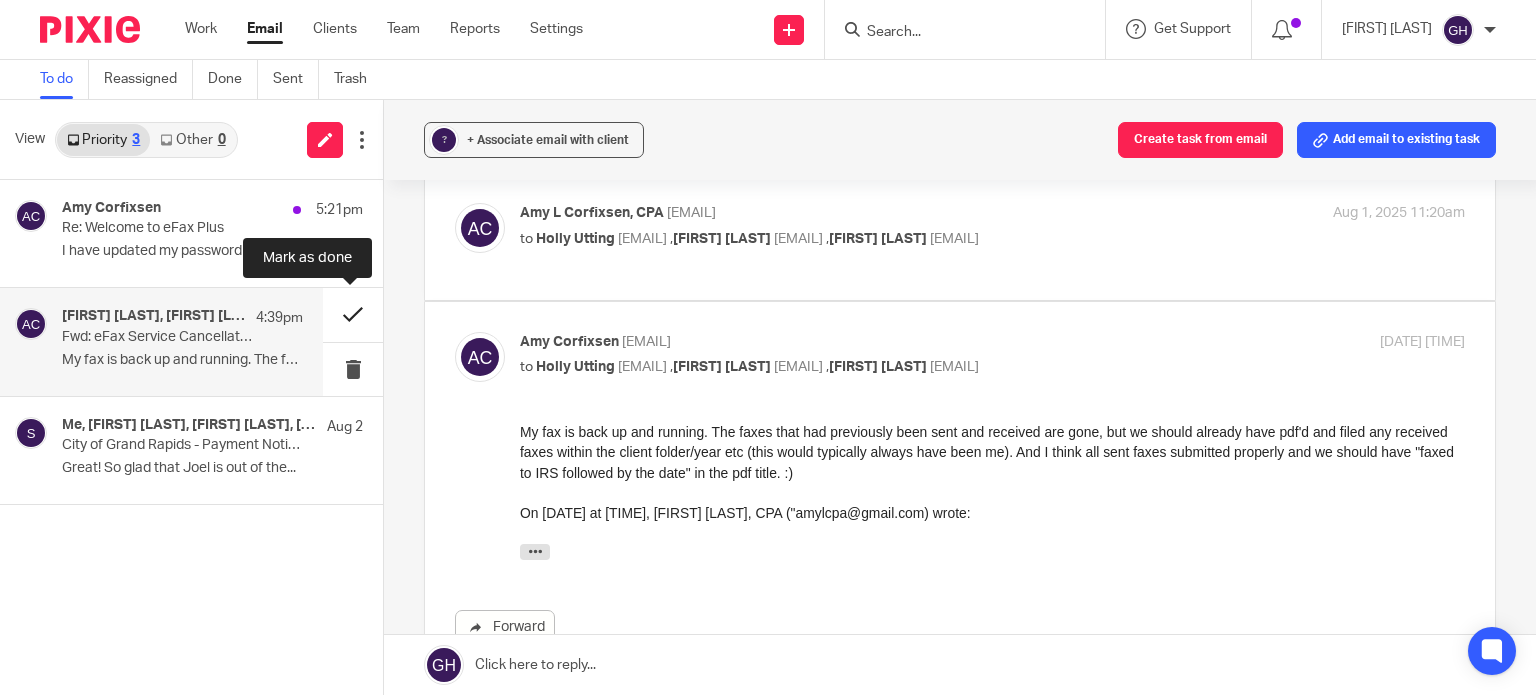 click at bounding box center [353, 314] 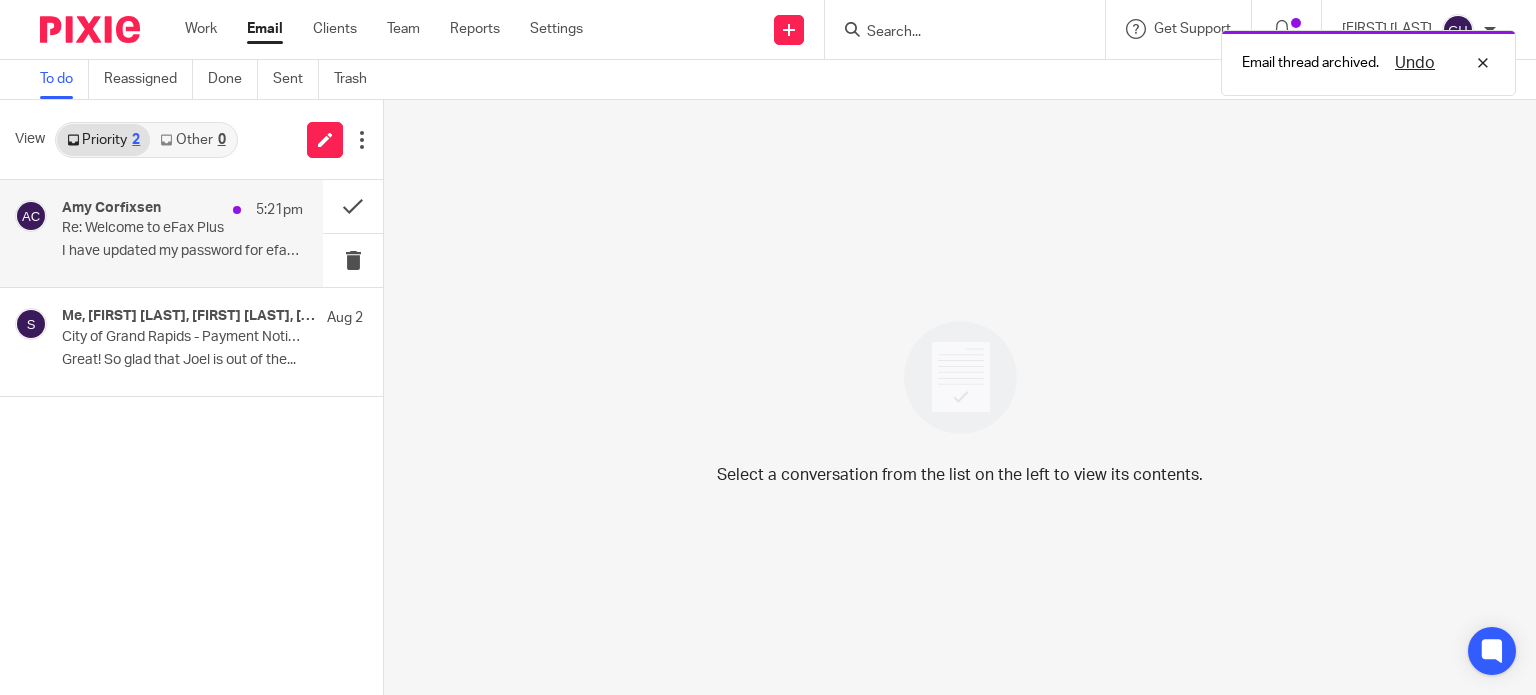 click on "Re: Welcome to eFax Plus" at bounding box center [158, 228] 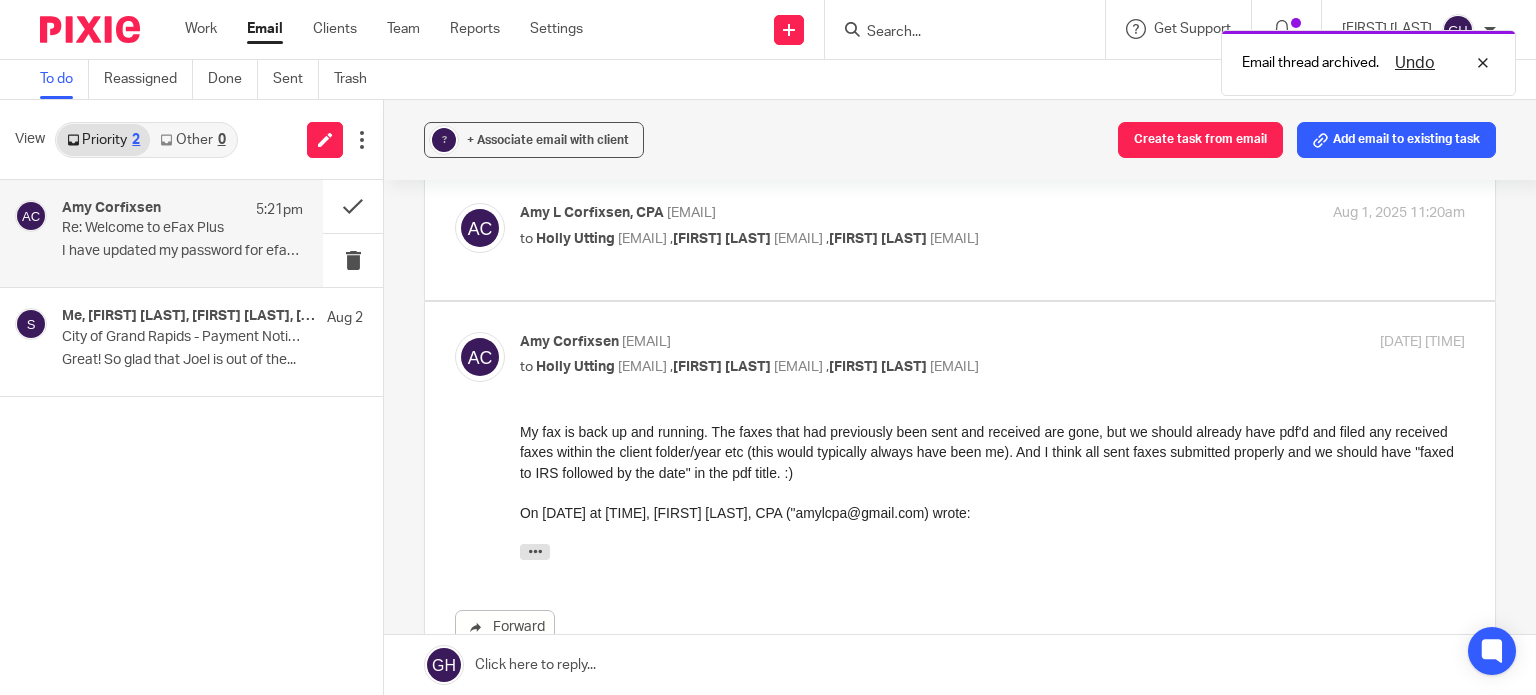 scroll, scrollTop: 0, scrollLeft: 0, axis: both 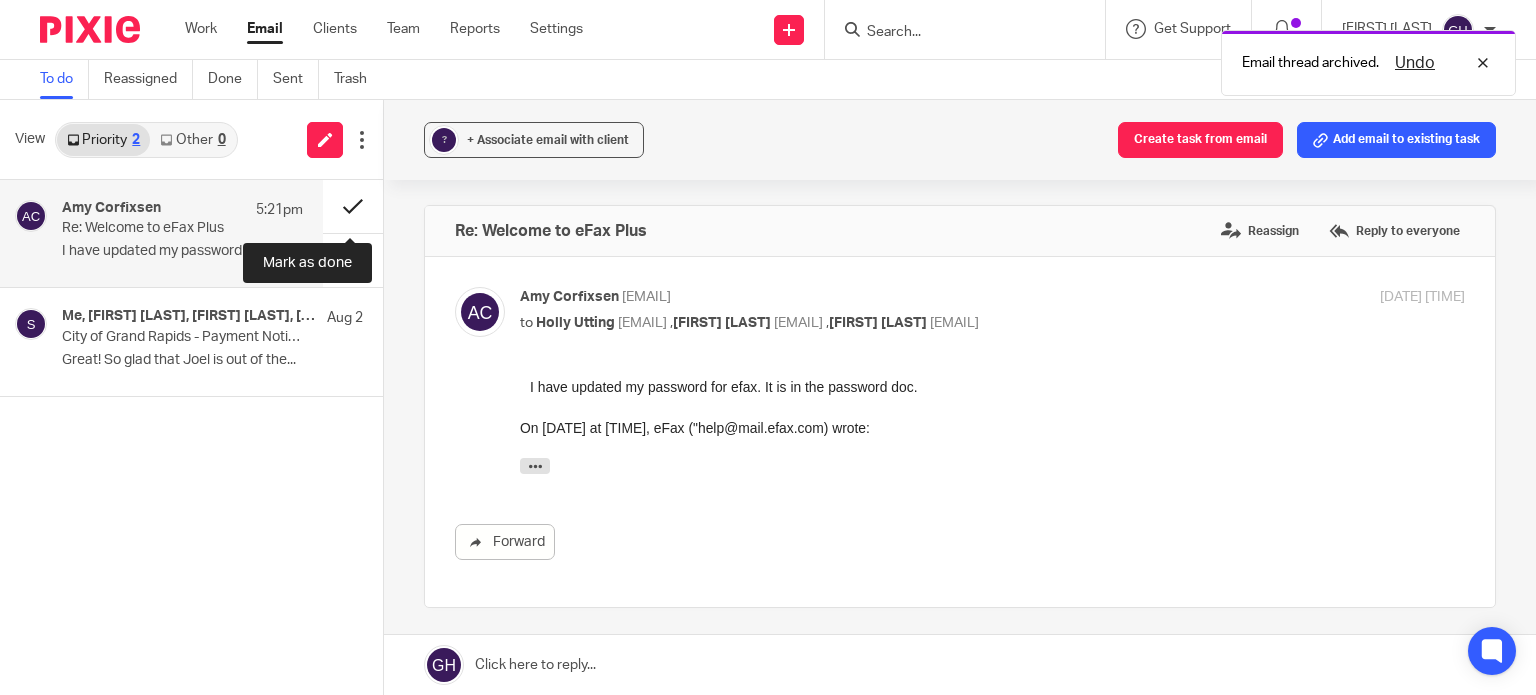 click at bounding box center [353, 206] 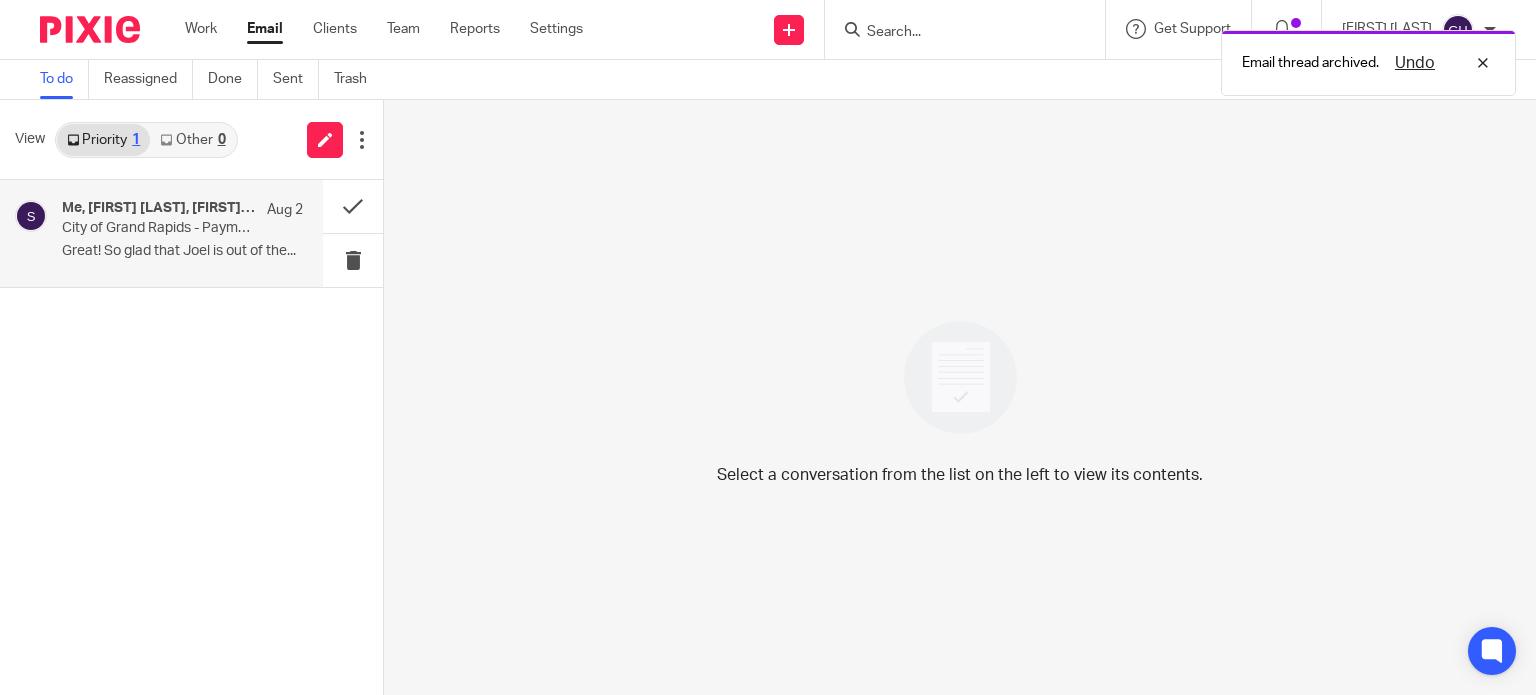 click on "Great!    So glad that Joel is out of the..." at bounding box center (182, 251) 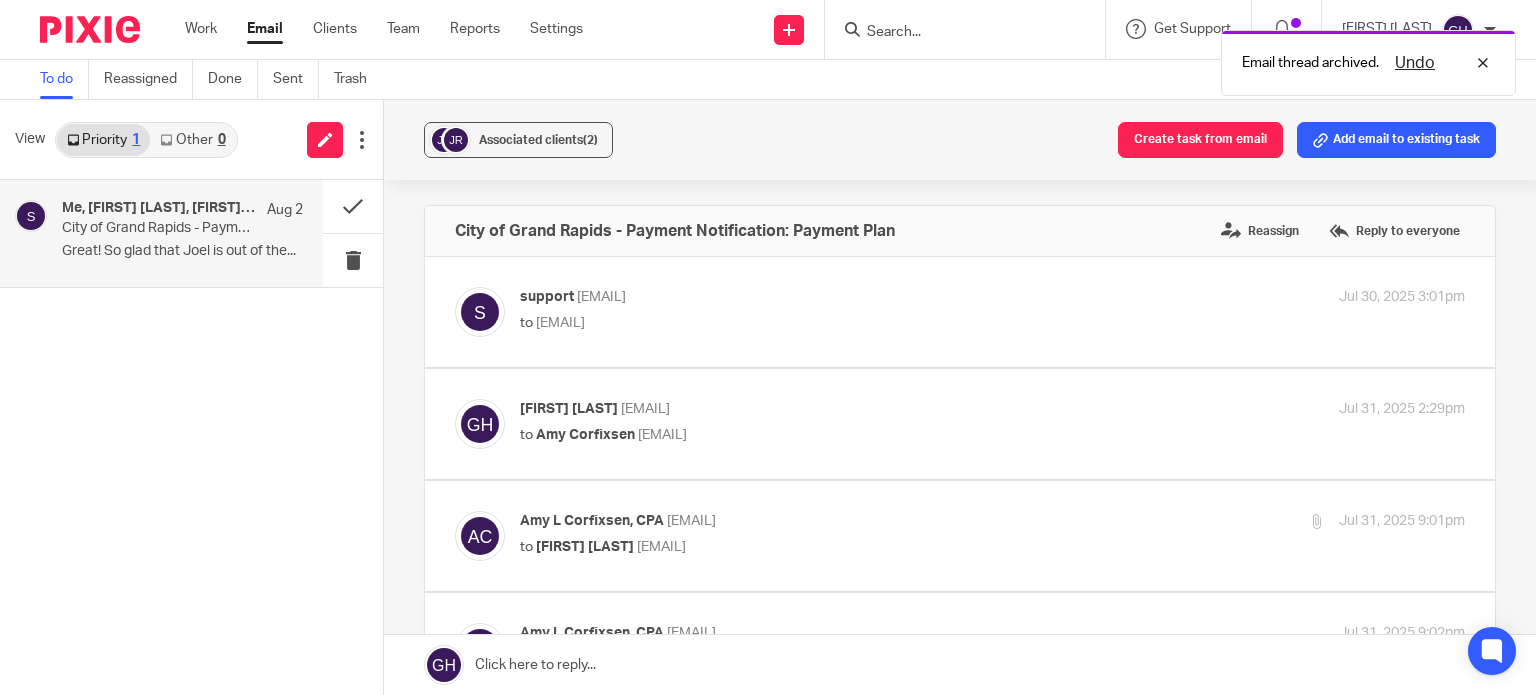scroll, scrollTop: 0, scrollLeft: 0, axis: both 